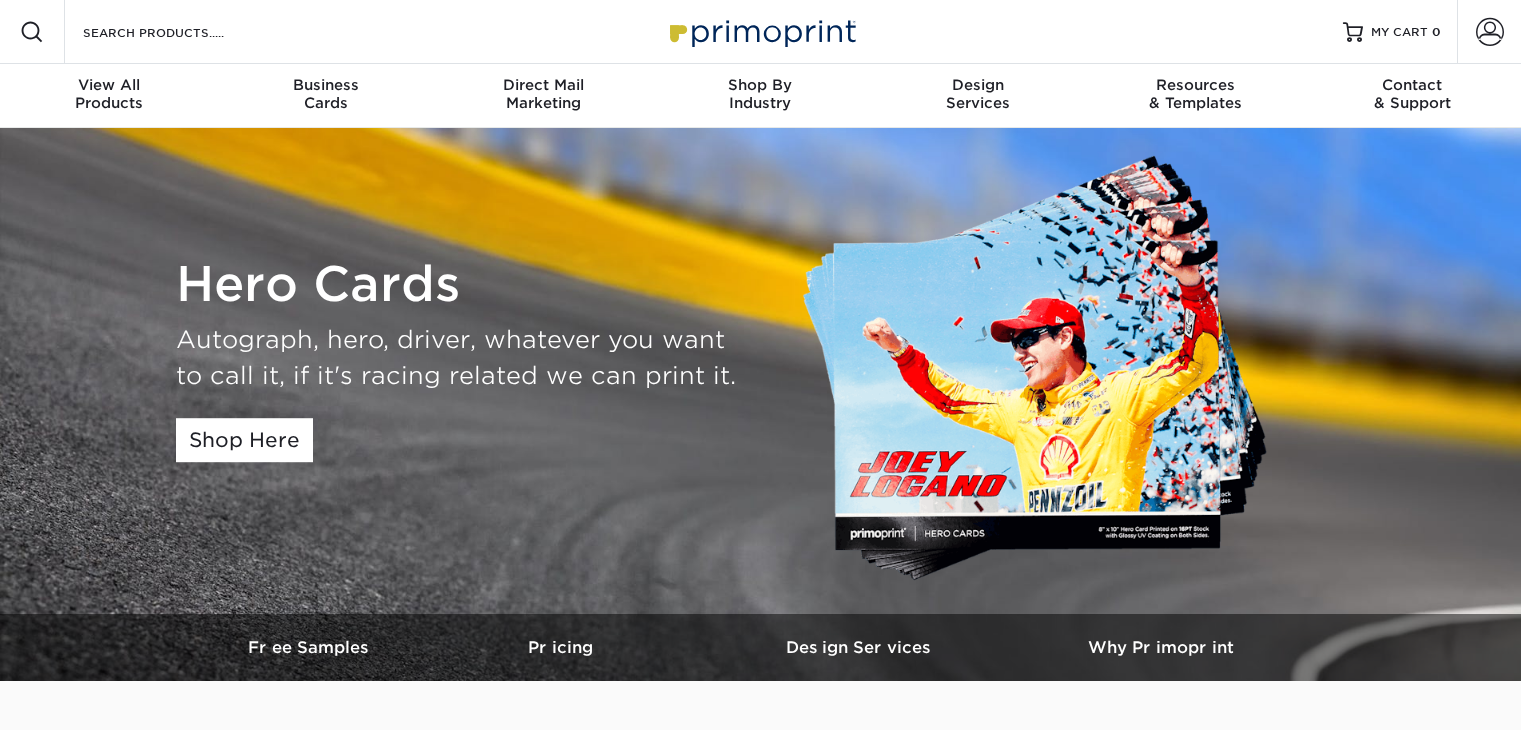 scroll, scrollTop: 0, scrollLeft: 0, axis: both 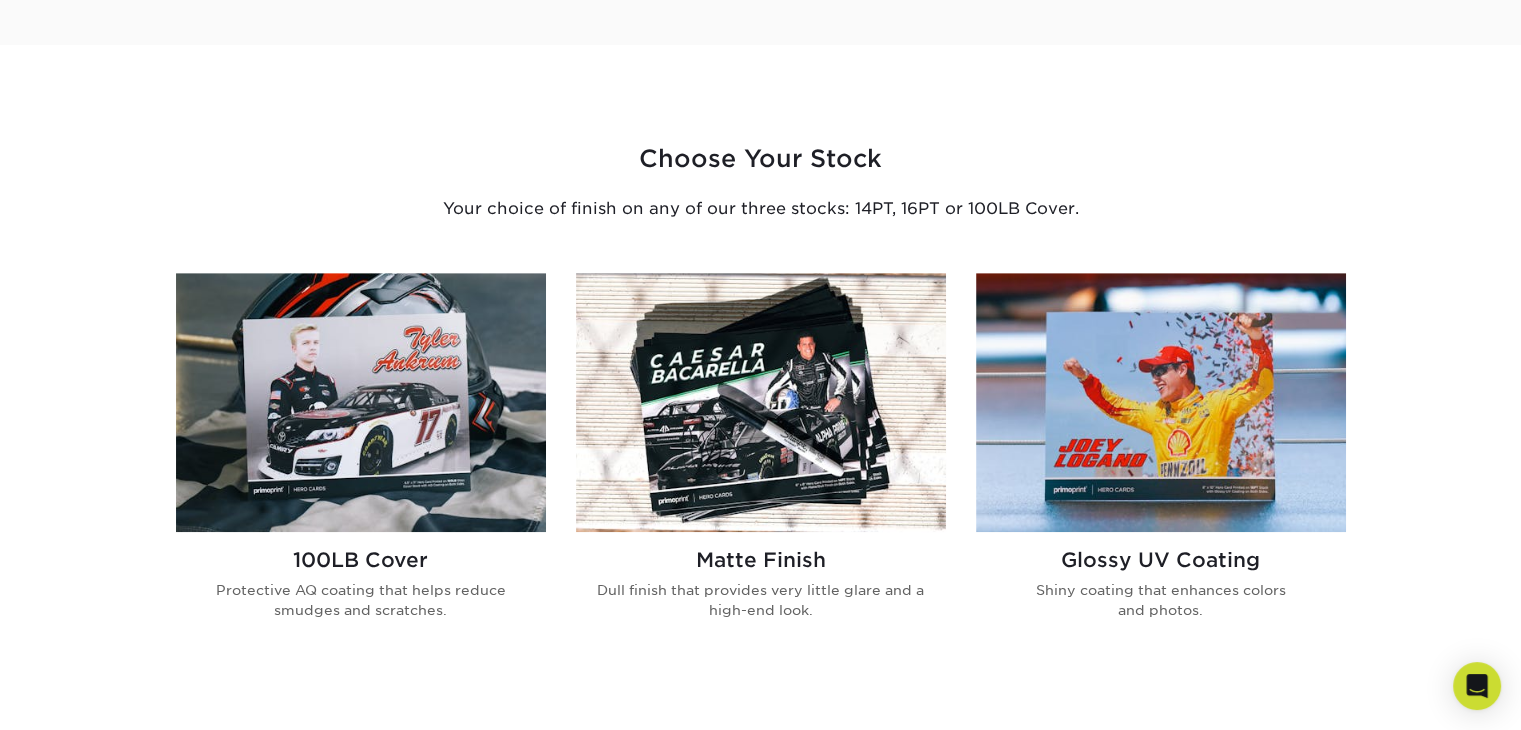 click at bounding box center (761, 402) 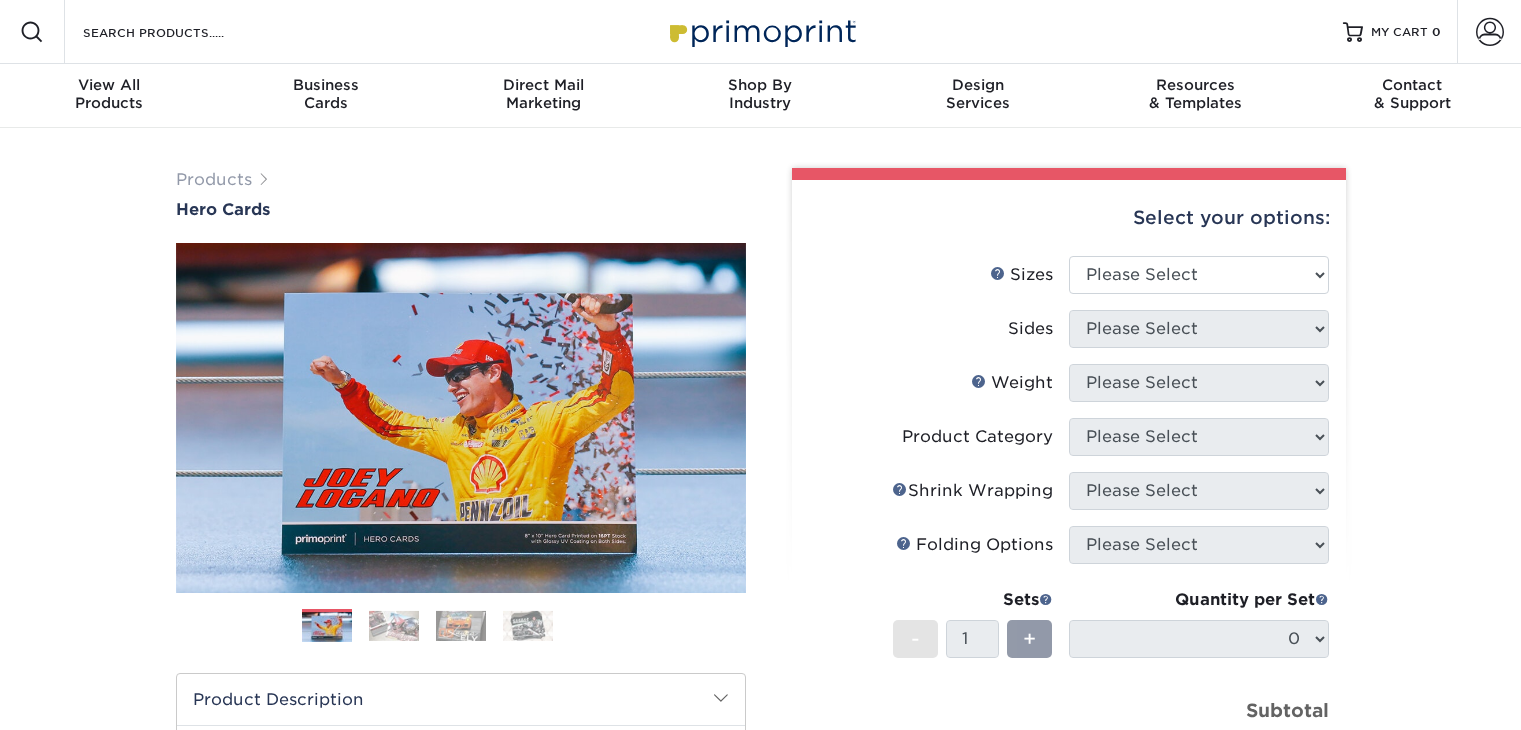scroll, scrollTop: 0, scrollLeft: 0, axis: both 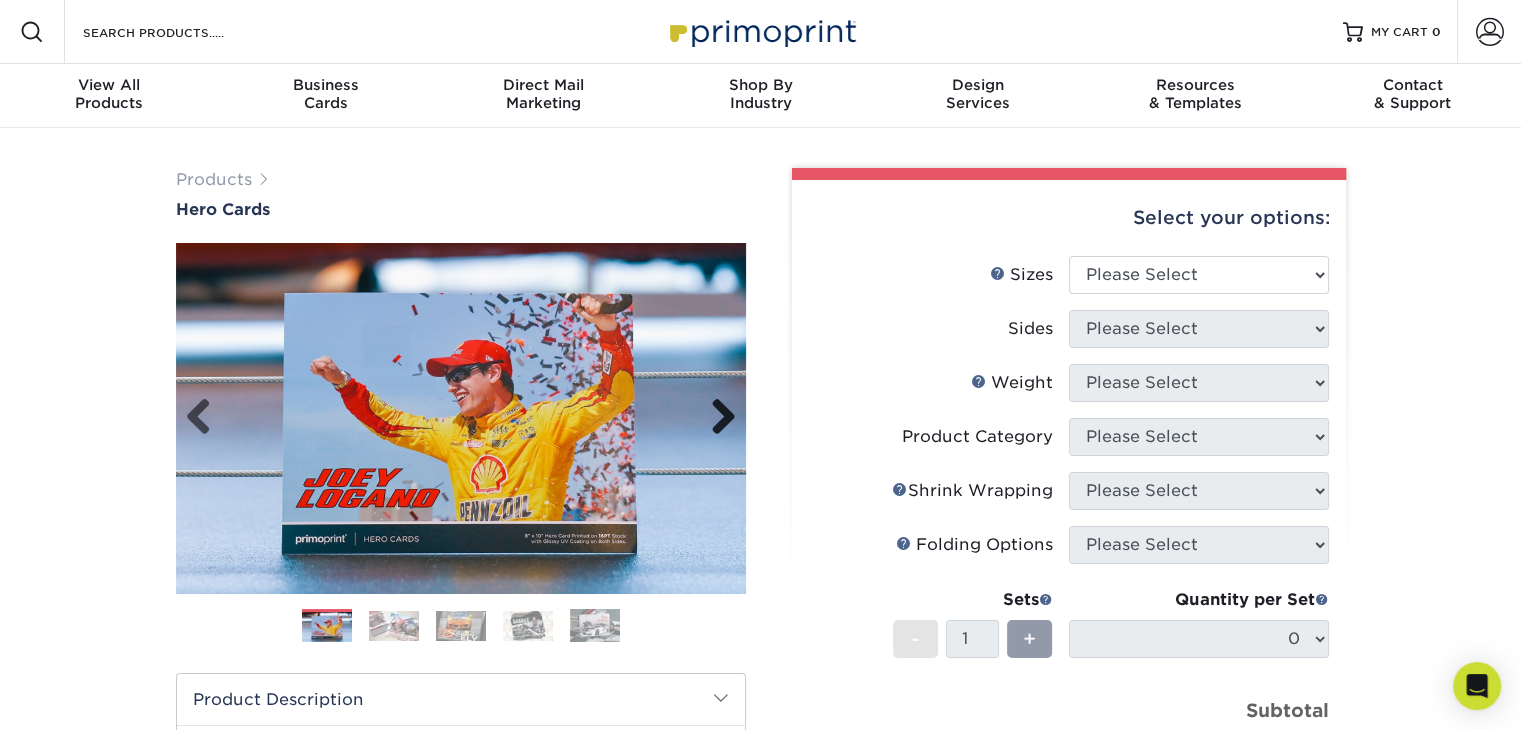 click on "Next" at bounding box center [716, 418] 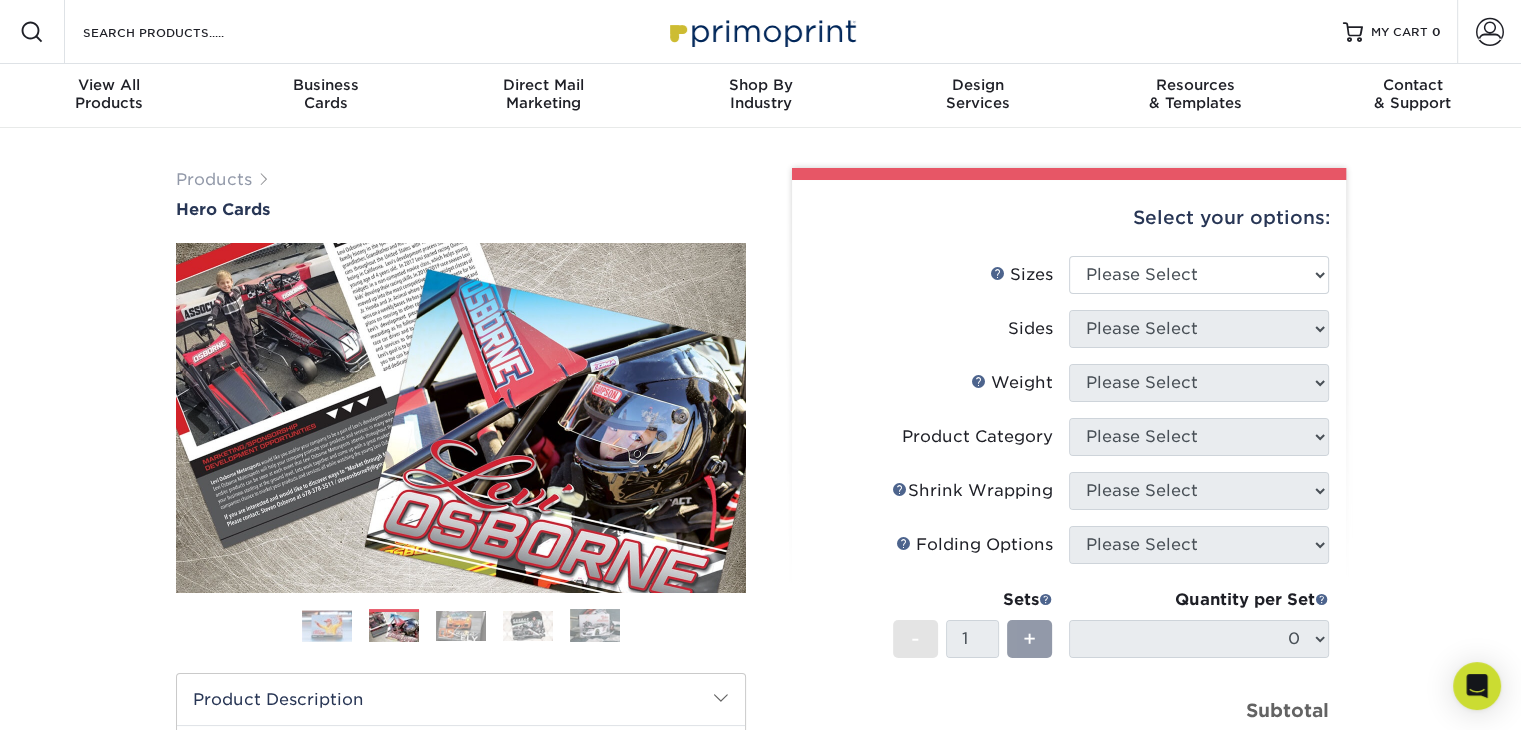 click on "Next" at bounding box center (716, 418) 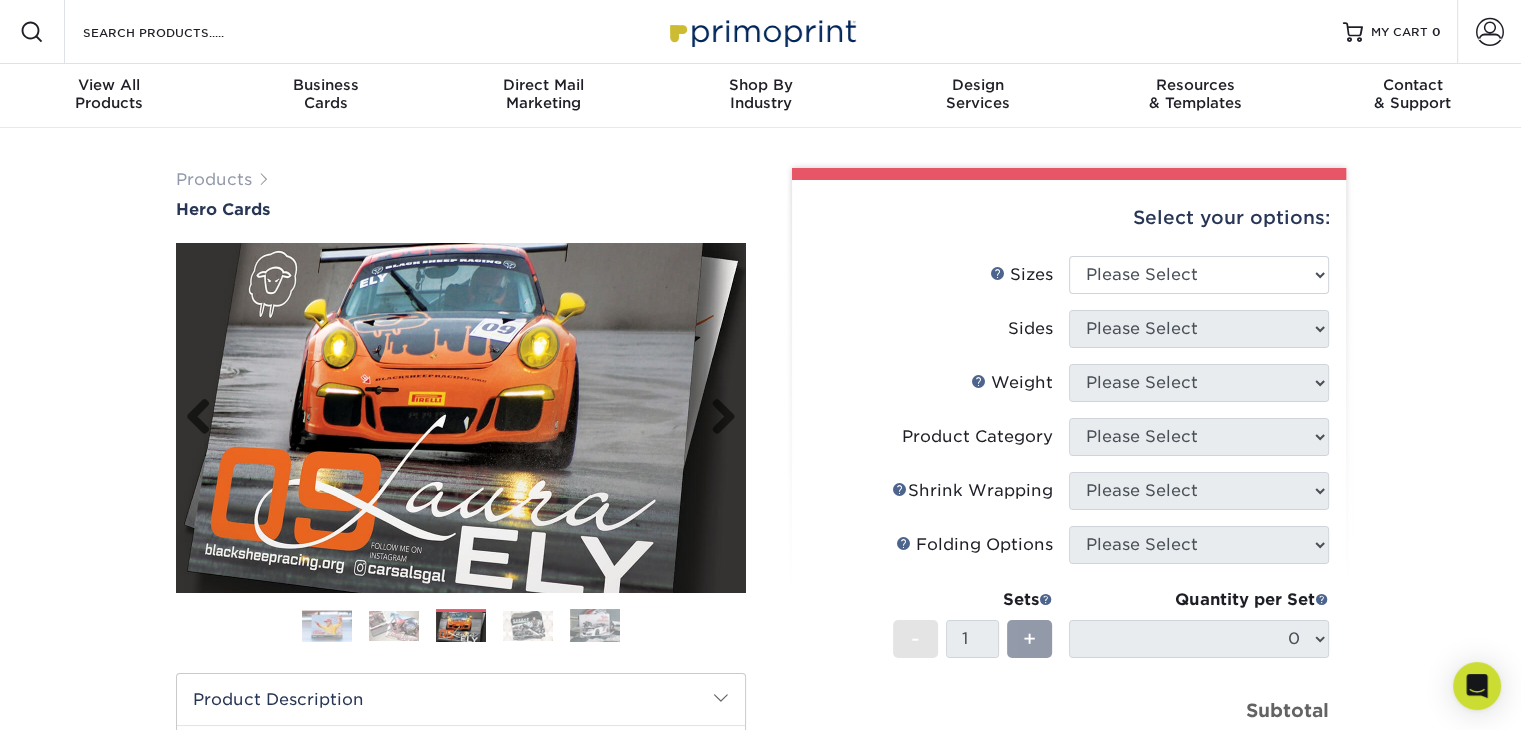 click at bounding box center [461, 418] 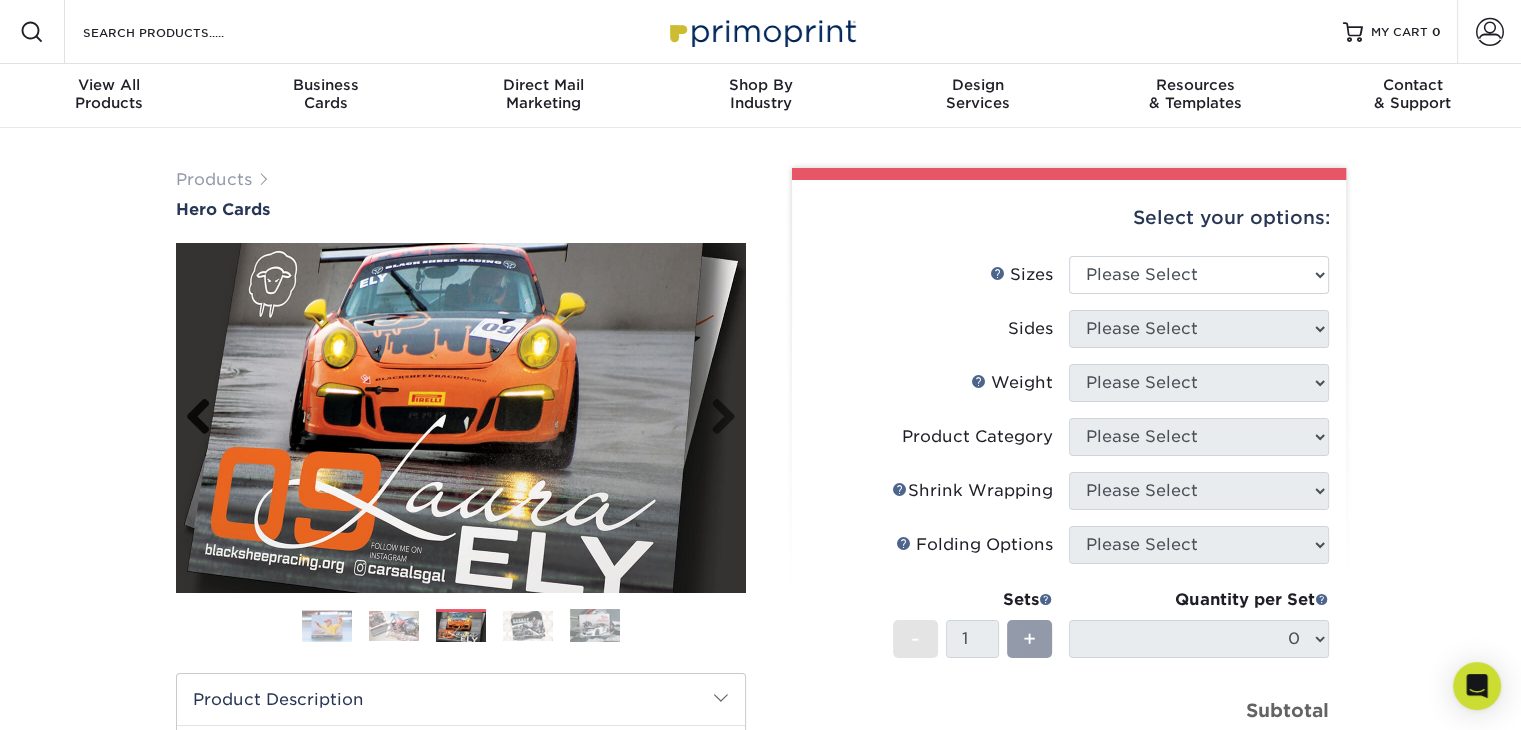 click on "Previous" at bounding box center [206, 418] 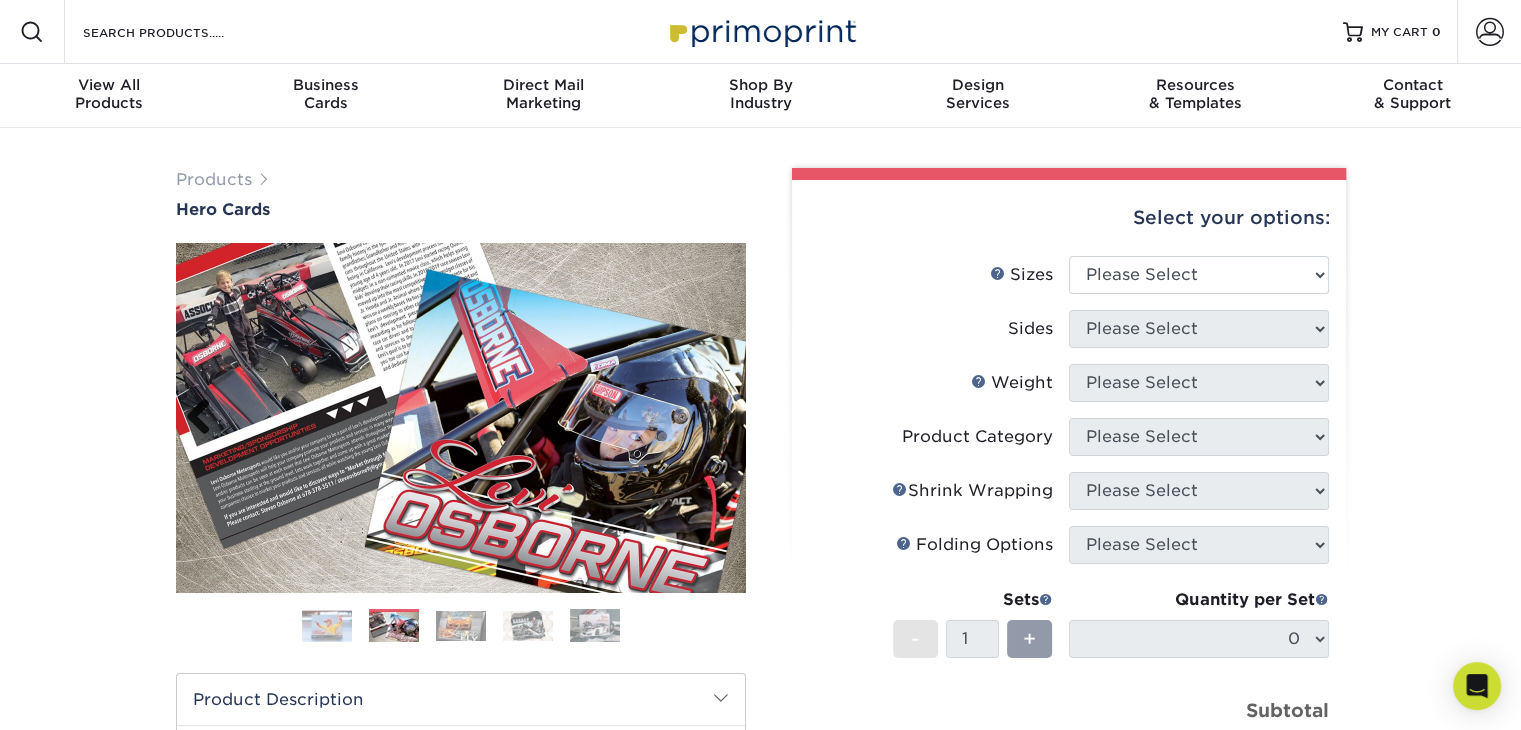 click on "Previous" at bounding box center (206, 418) 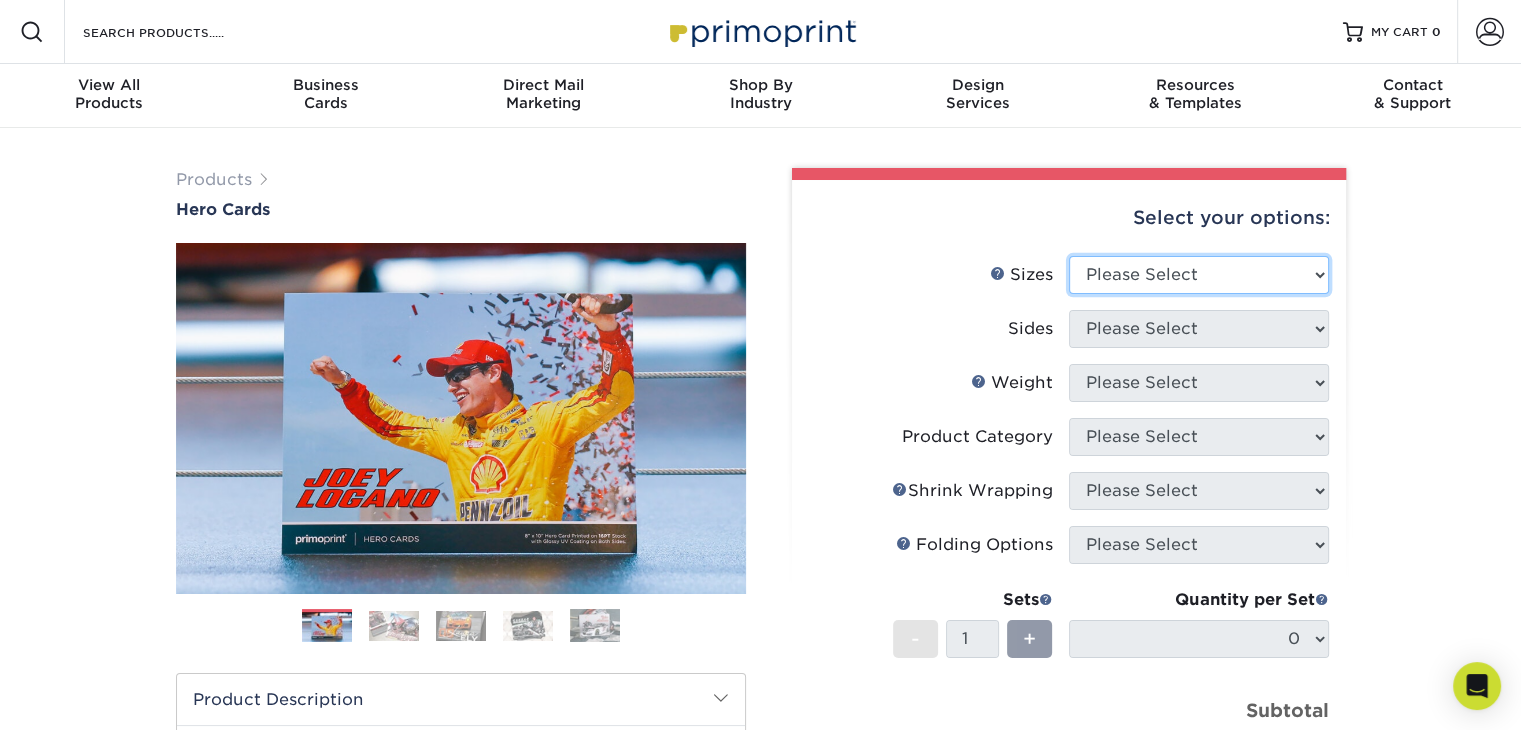 click on "Please Select
1.5" x 7"
4" x 6"
5" x 7"
6" x 8"
6" x 8.5"
6" x 9"
7" x 8.5"
7.5" x 8.5"
8" x 10" 8.5" x 11"" at bounding box center [1199, 275] 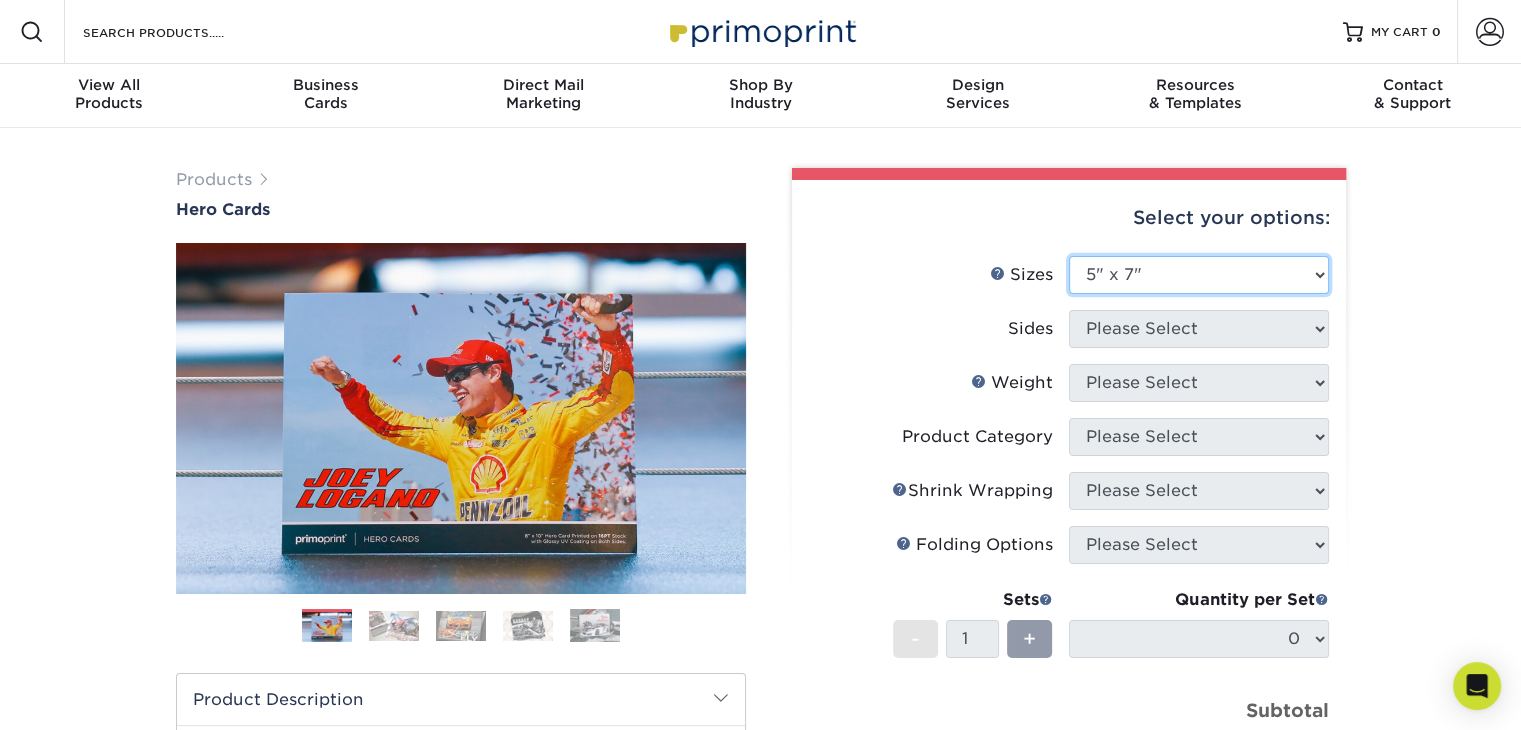 click on "Please Select
1.5" x 7"
4" x 6"
5" x 7"
6" x 8"
6" x 8.5"
6" x 9"
7" x 8.5"
7.5" x 8.5"
8" x 10" 8.5" x 11"" at bounding box center (1199, 275) 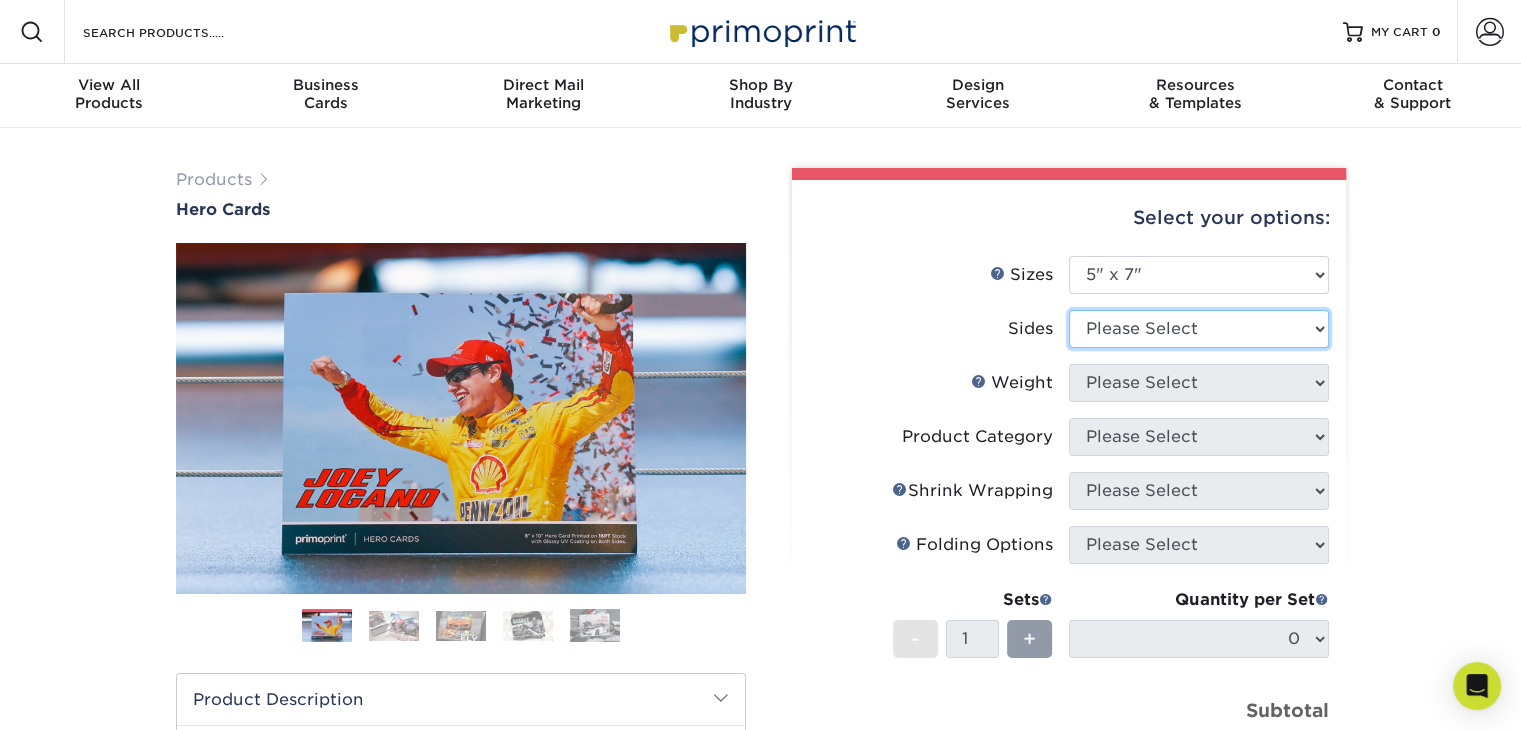 click on "Please Select Print Both Sides Print Front Only" at bounding box center [1199, 329] 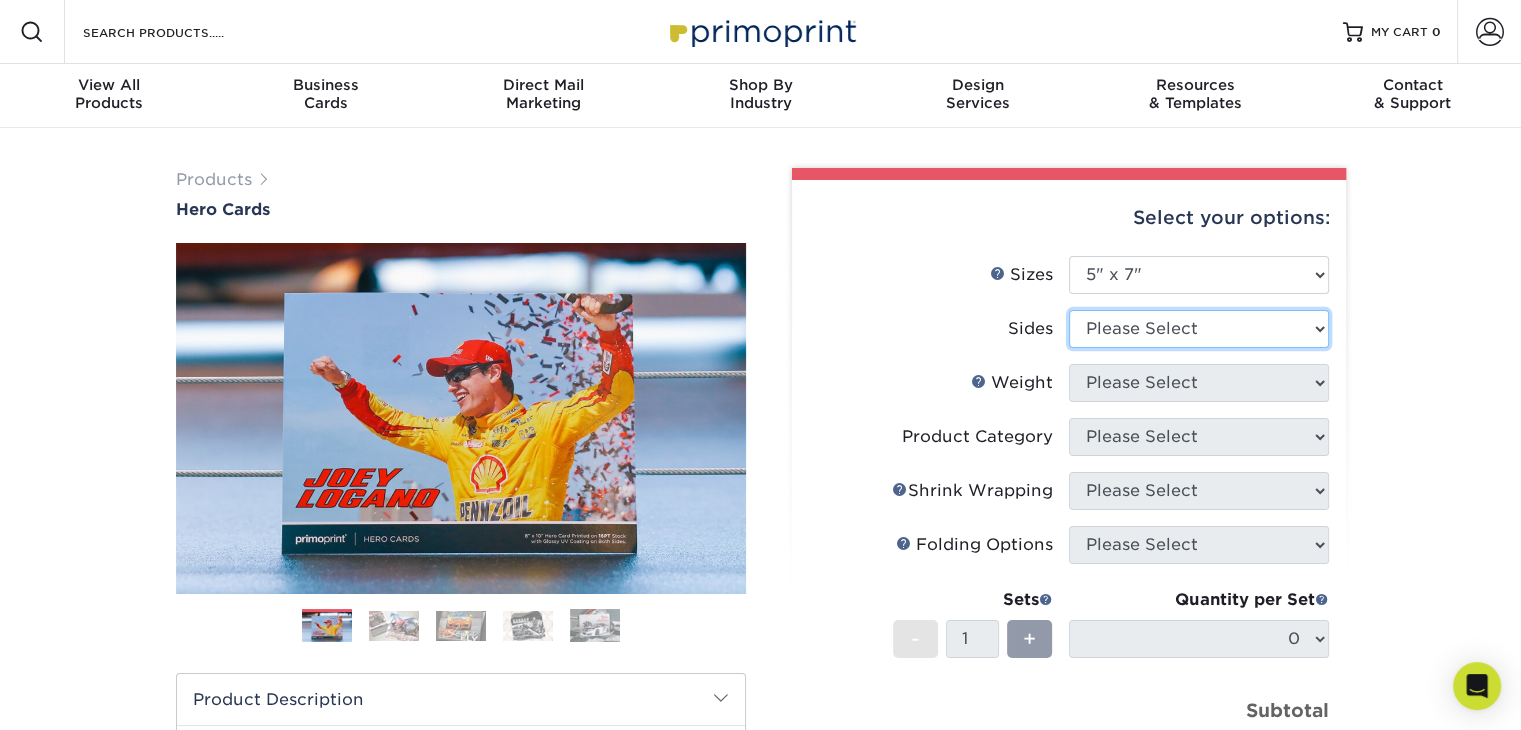 select on "13abbda7-1d64-4f25-8bb2-c179b224825d" 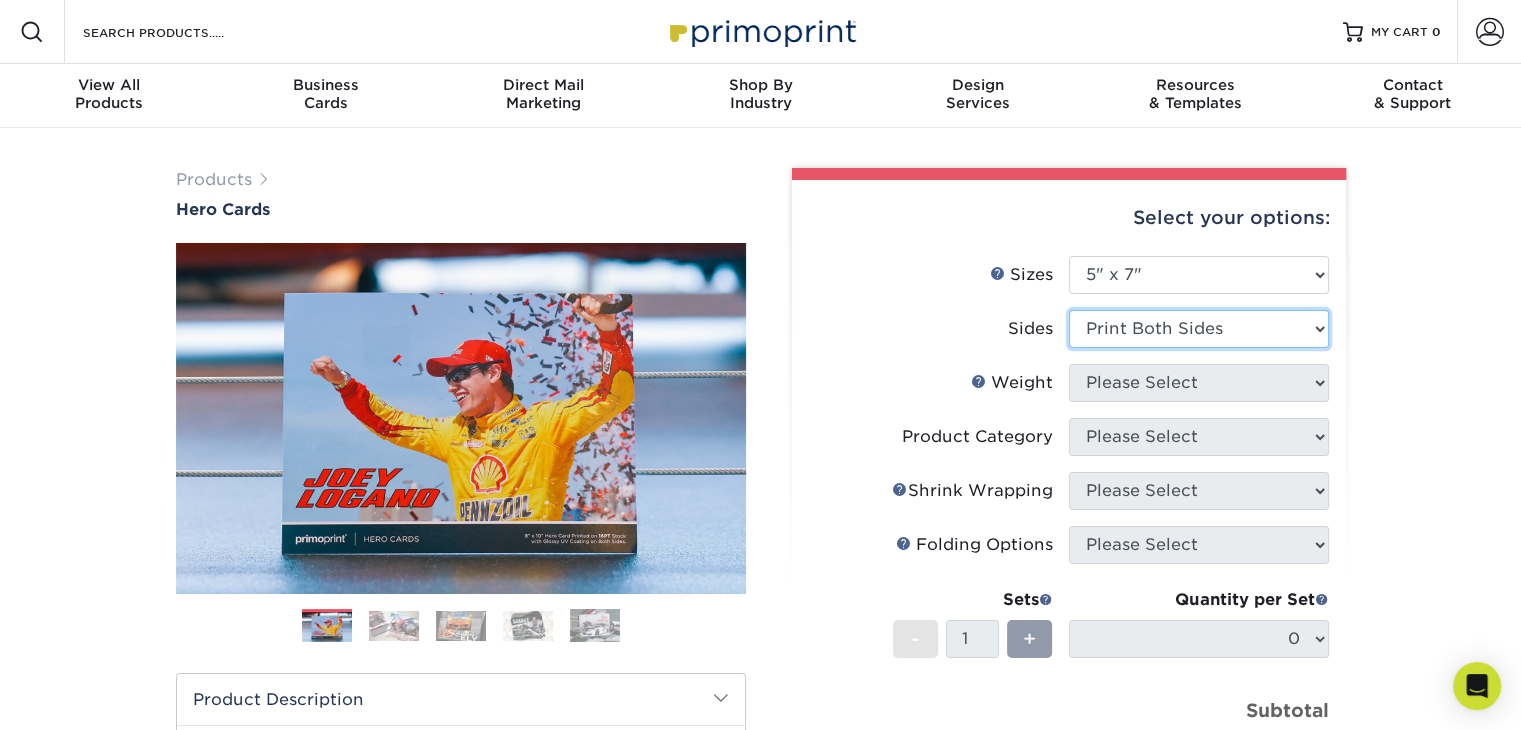 click on "Please Select Print Both Sides Print Front Only" at bounding box center (1199, 329) 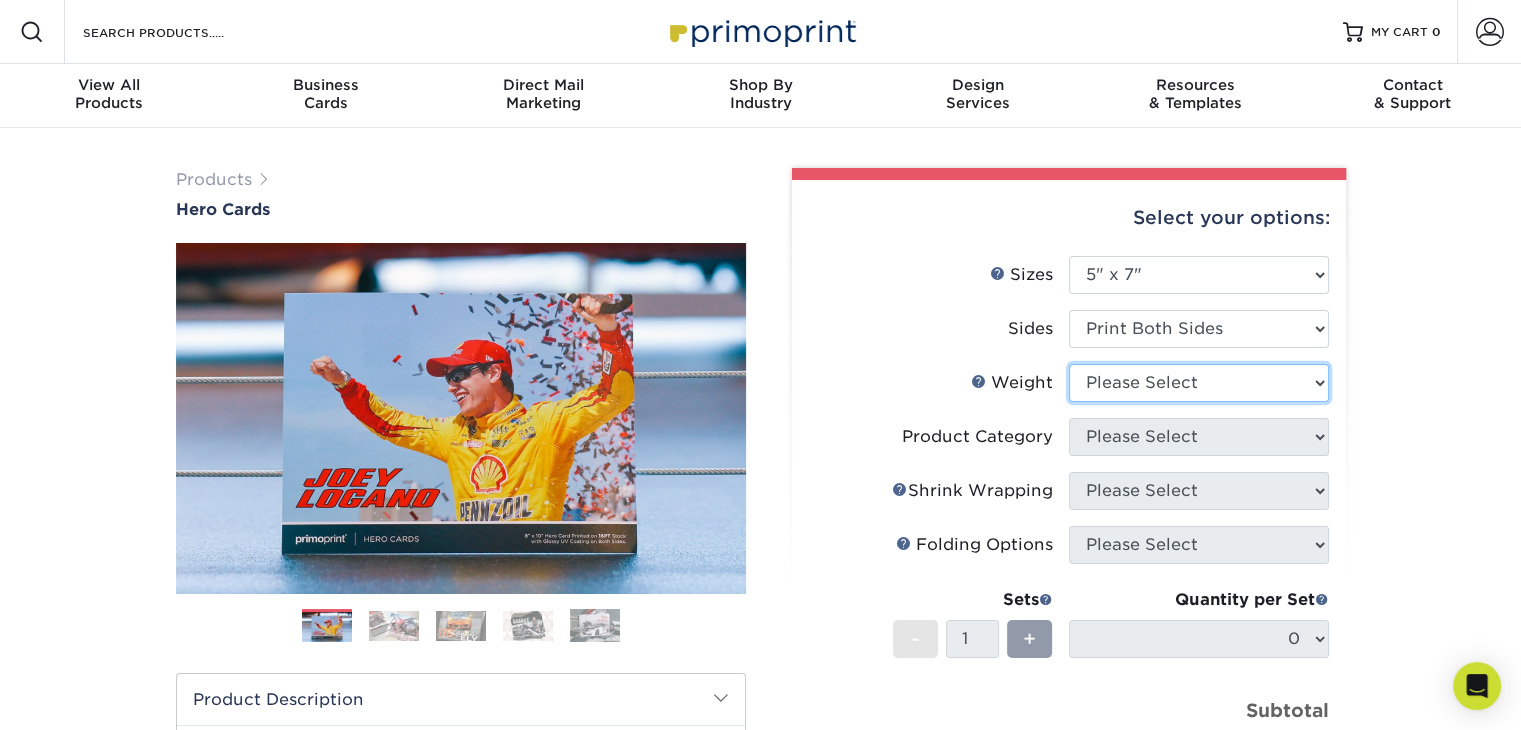 click on "Please Select 14PT 16PT 100LB" at bounding box center [1199, 383] 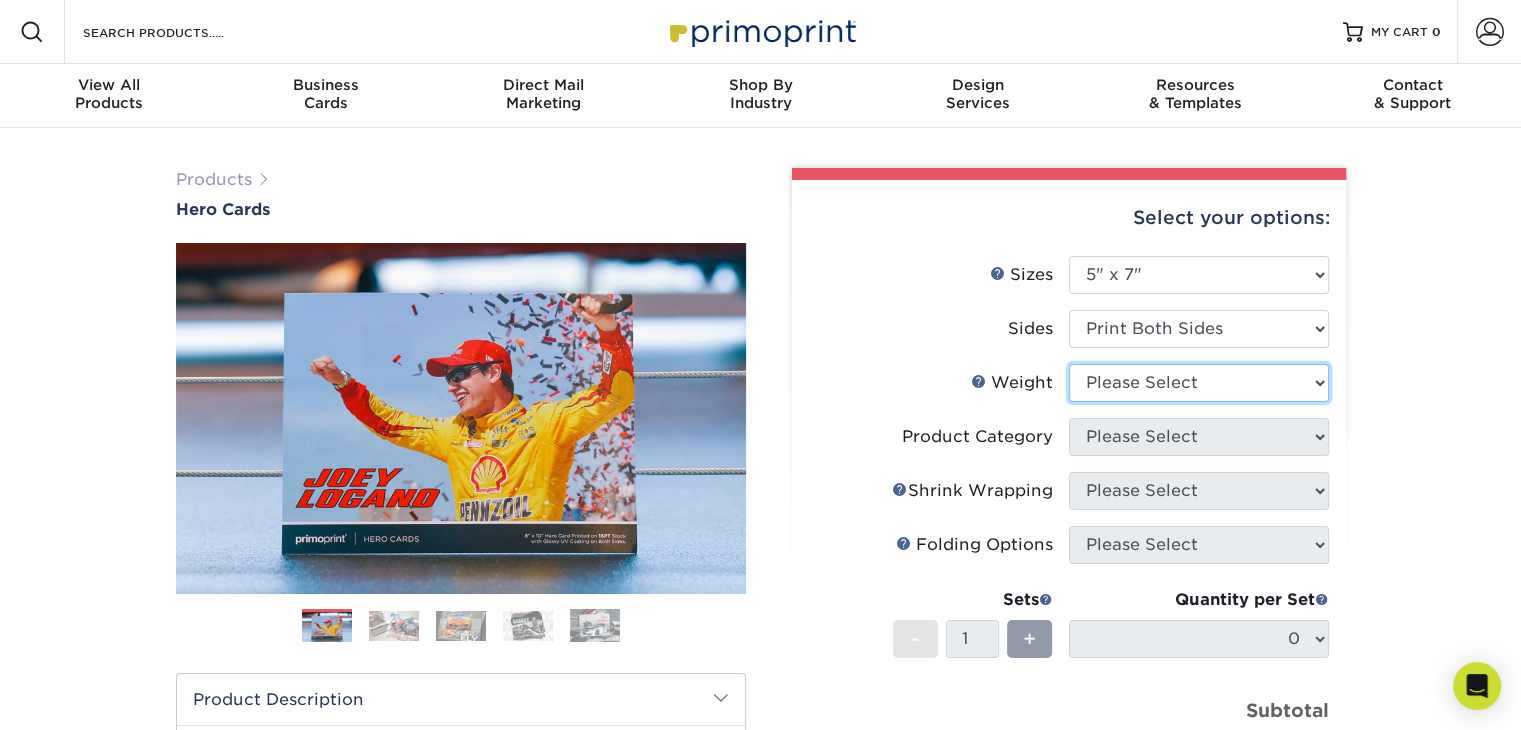 select on "14PT" 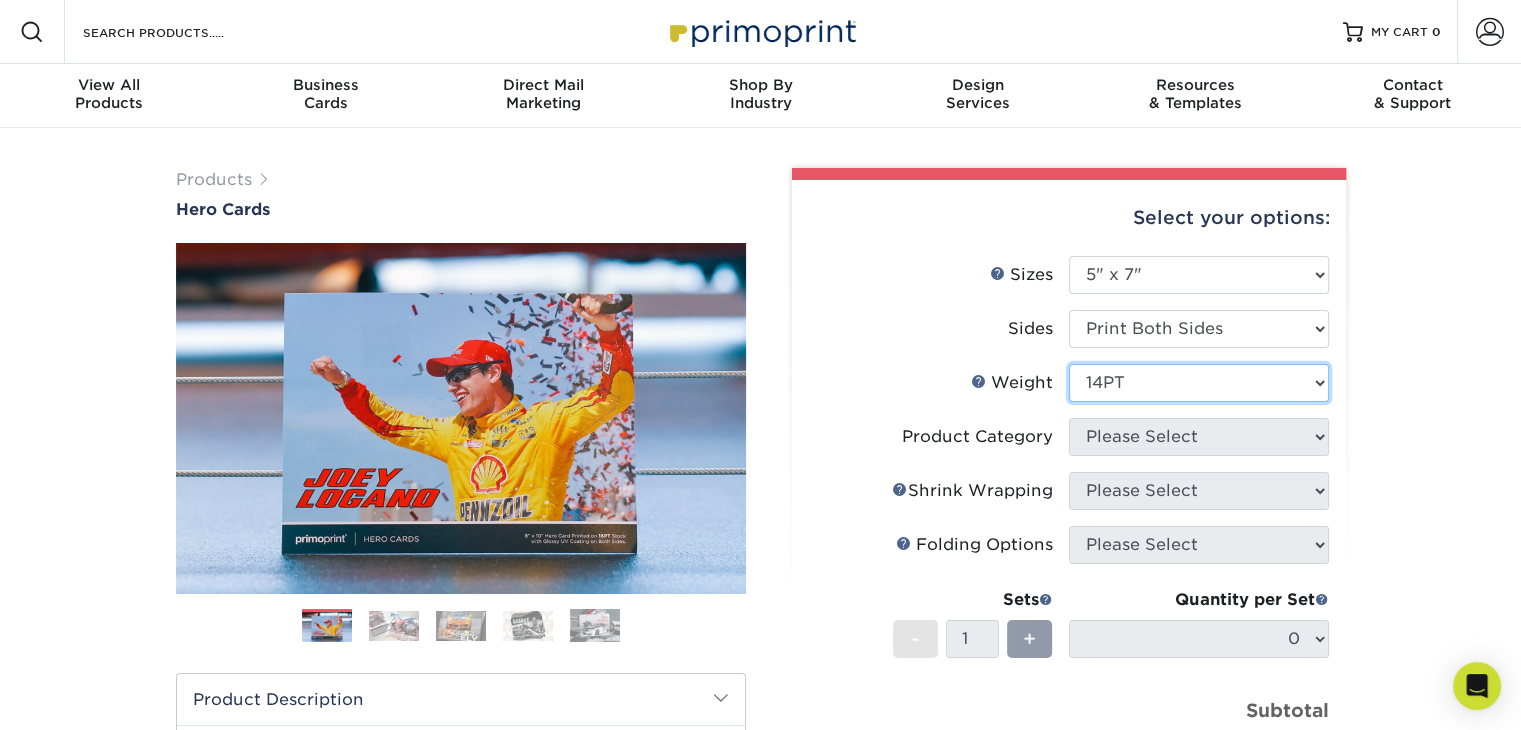 click on "Please Select 14PT 16PT 100LB" at bounding box center [1199, 383] 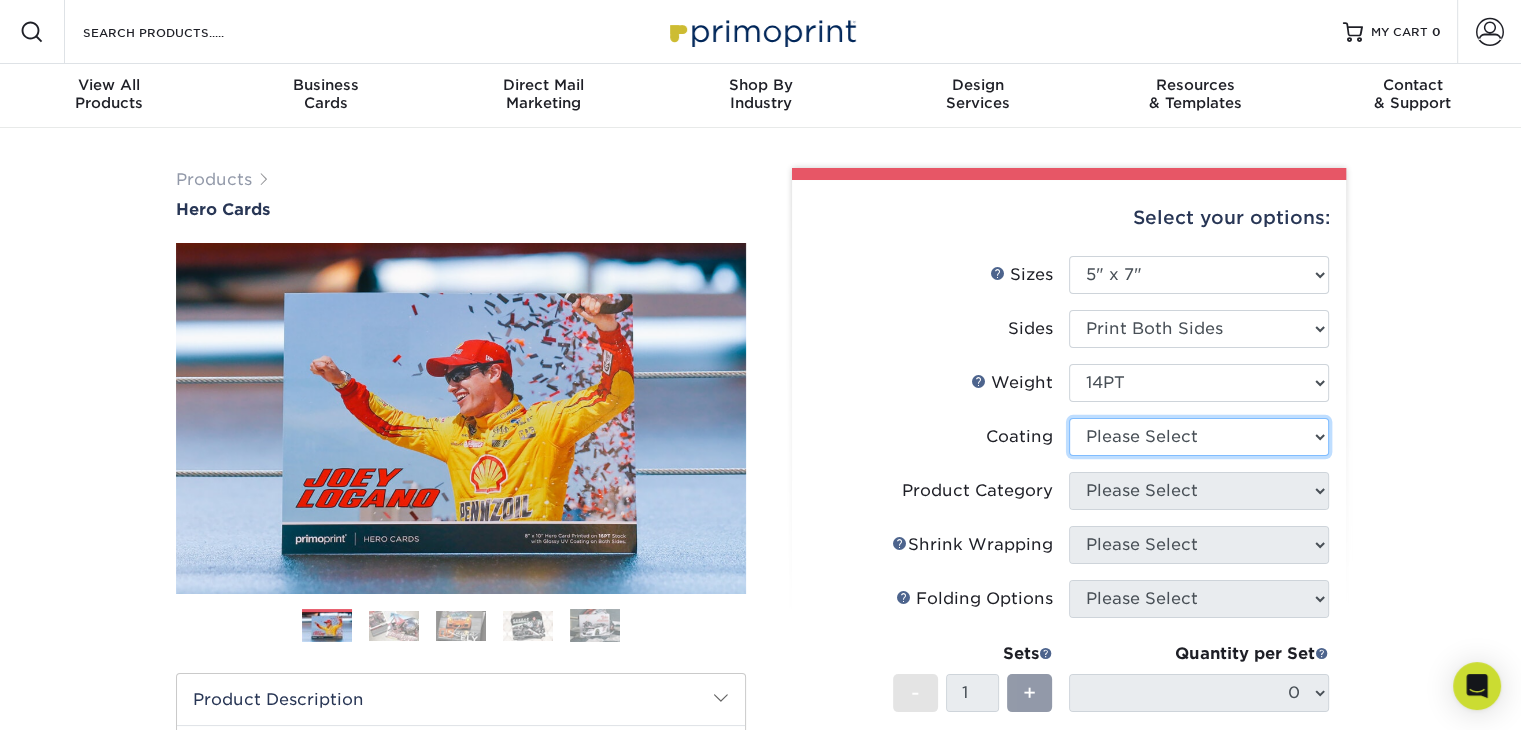 click at bounding box center [1199, 437] 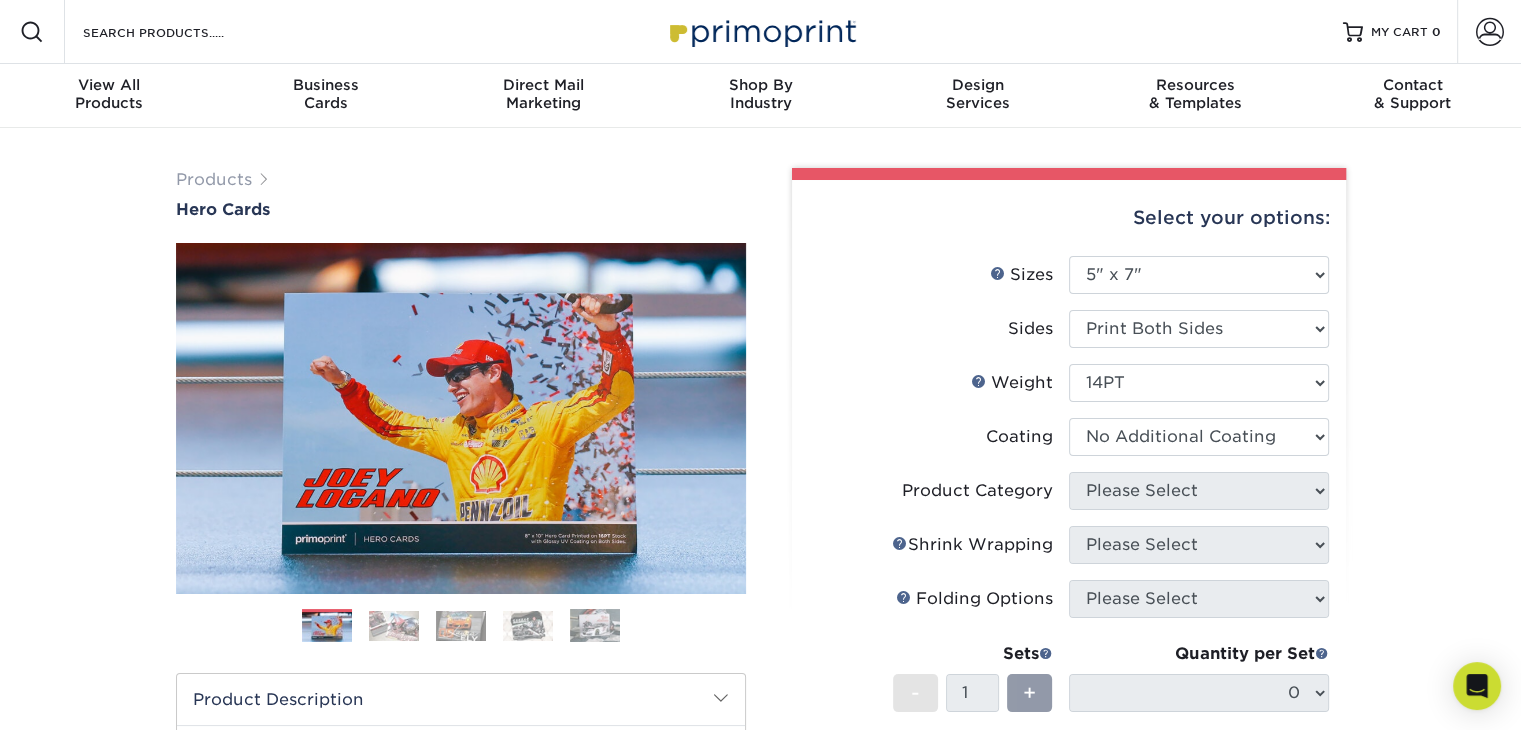 click at bounding box center (1199, 437) 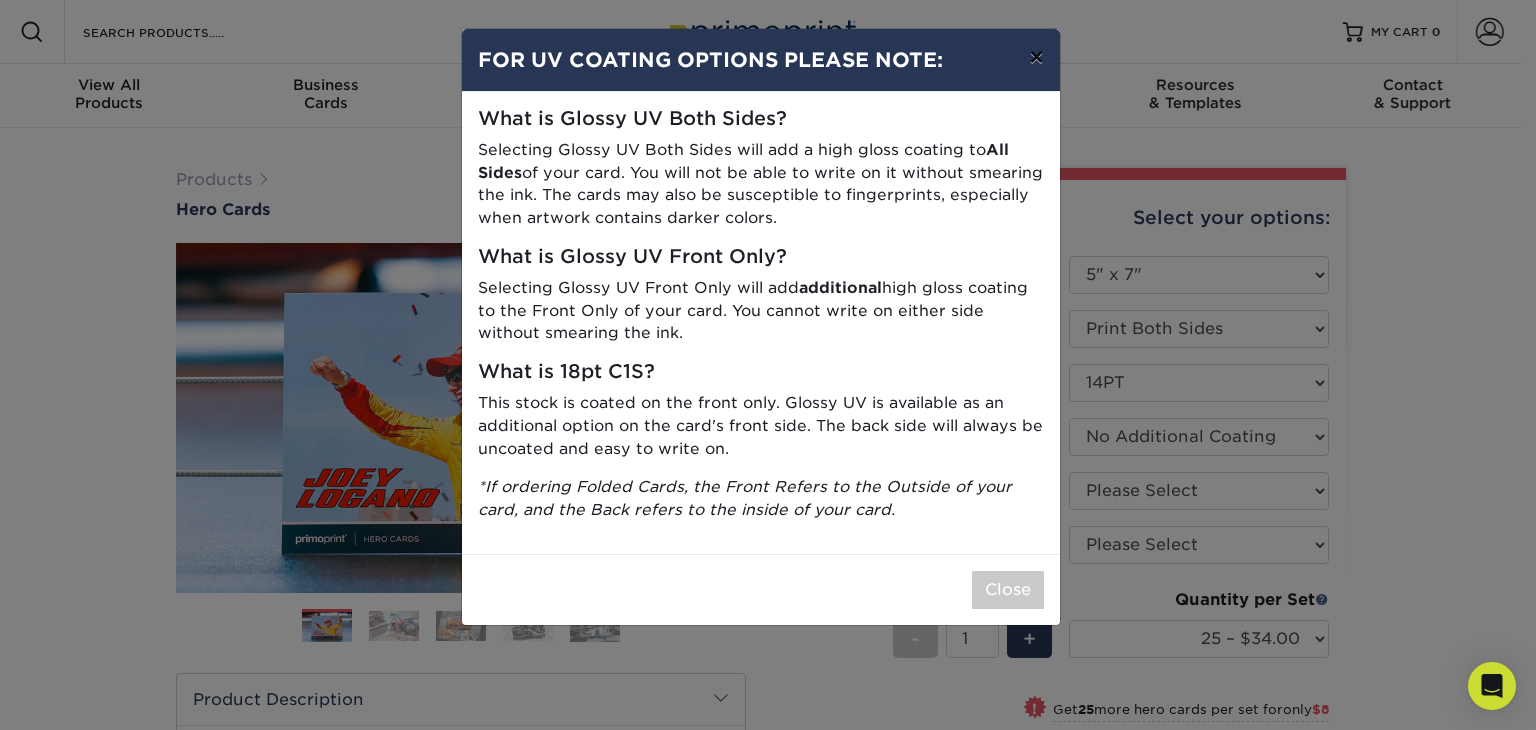 drag, startPoint x: 1032, startPoint y: 47, endPoint x: 926, endPoint y: 224, distance: 206.31287 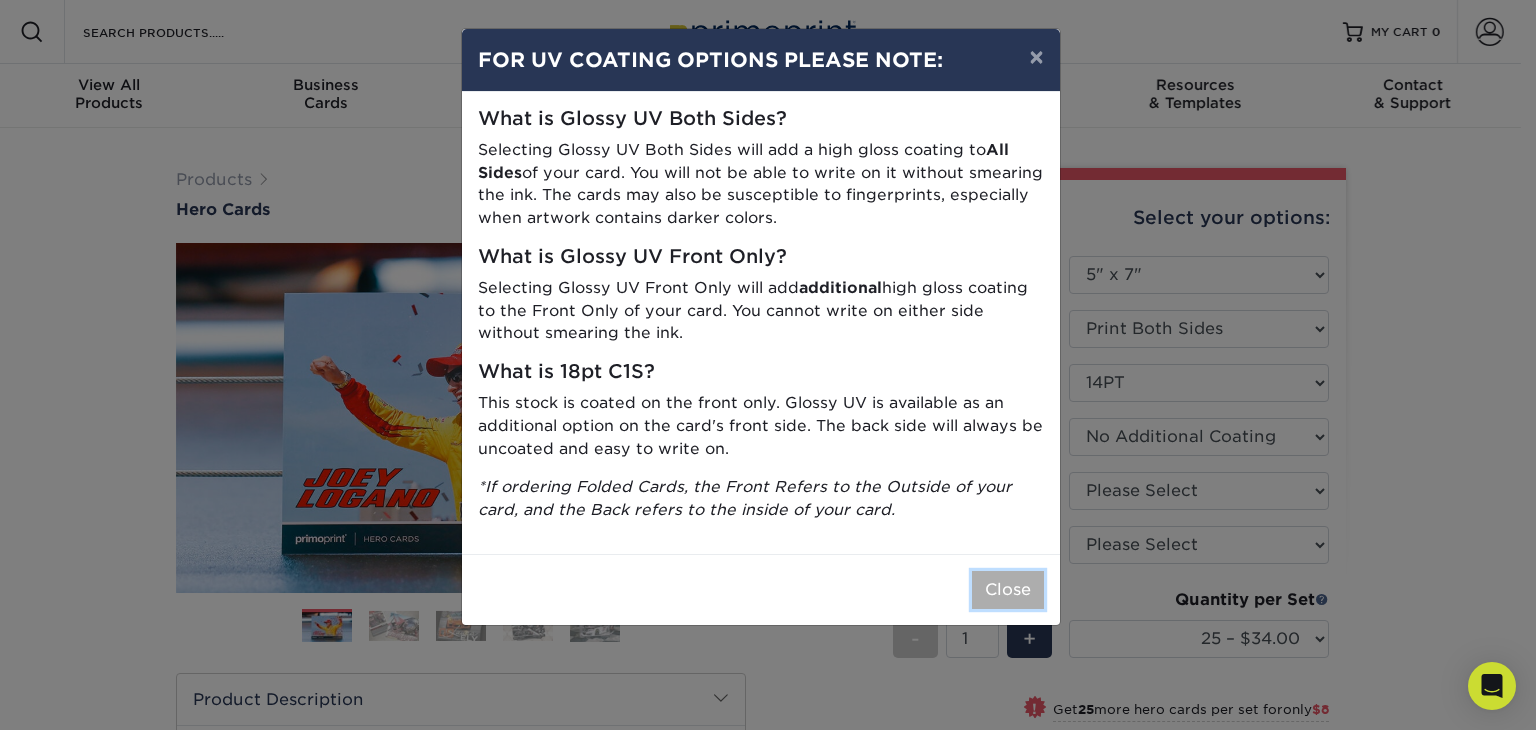 click on "Close" at bounding box center [1008, 590] 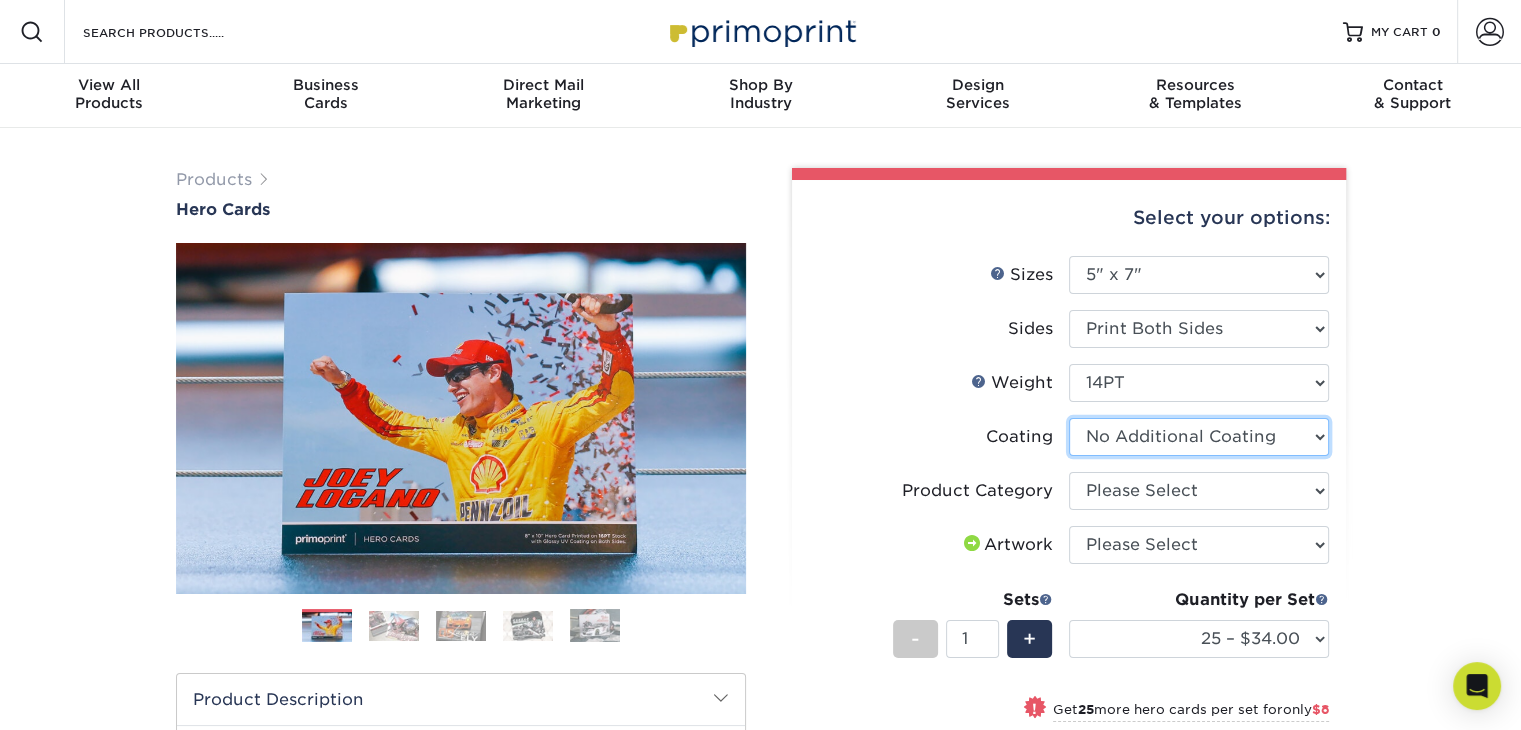 click at bounding box center [1199, 437] 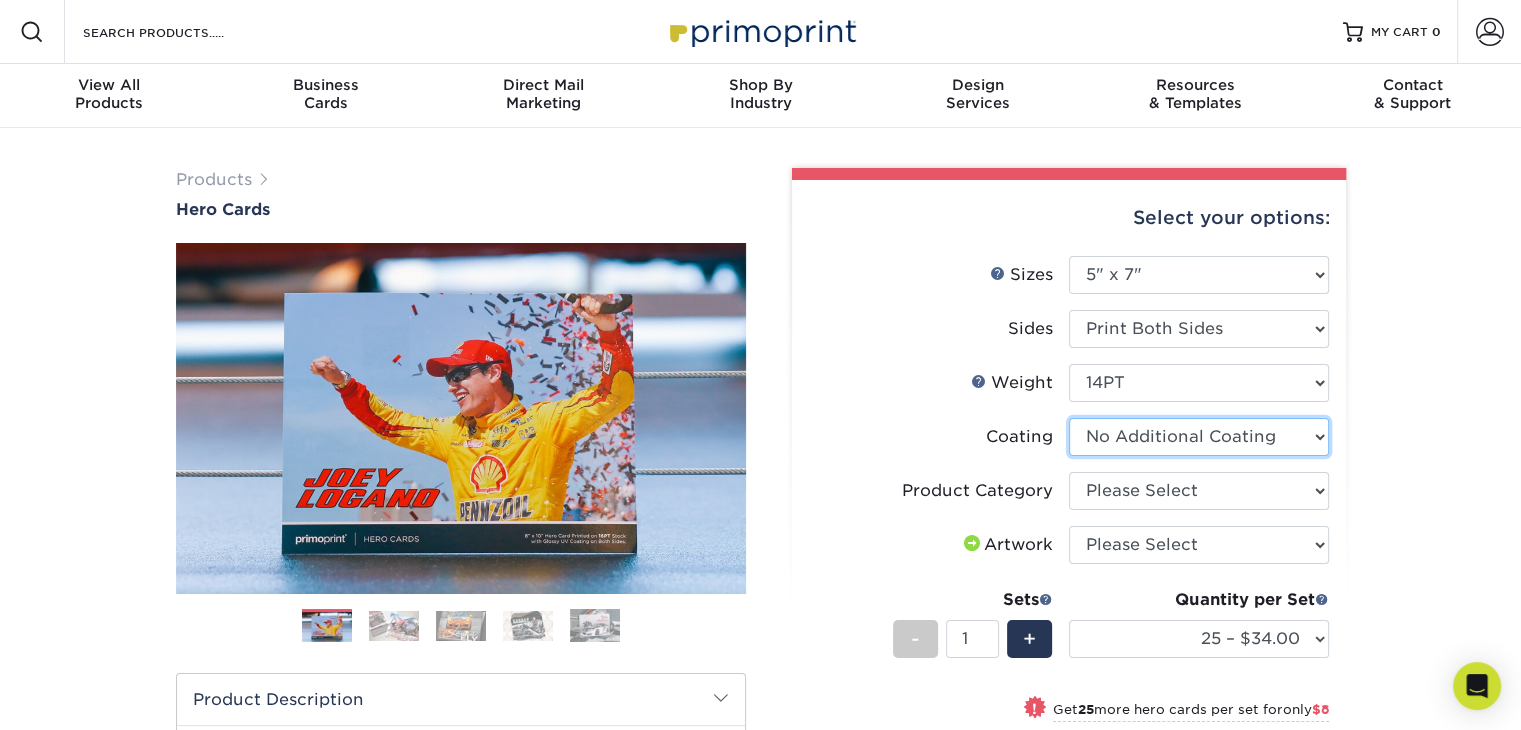 select on "121bb7b5-3b4d-429f-bd8d-bbf80e953313" 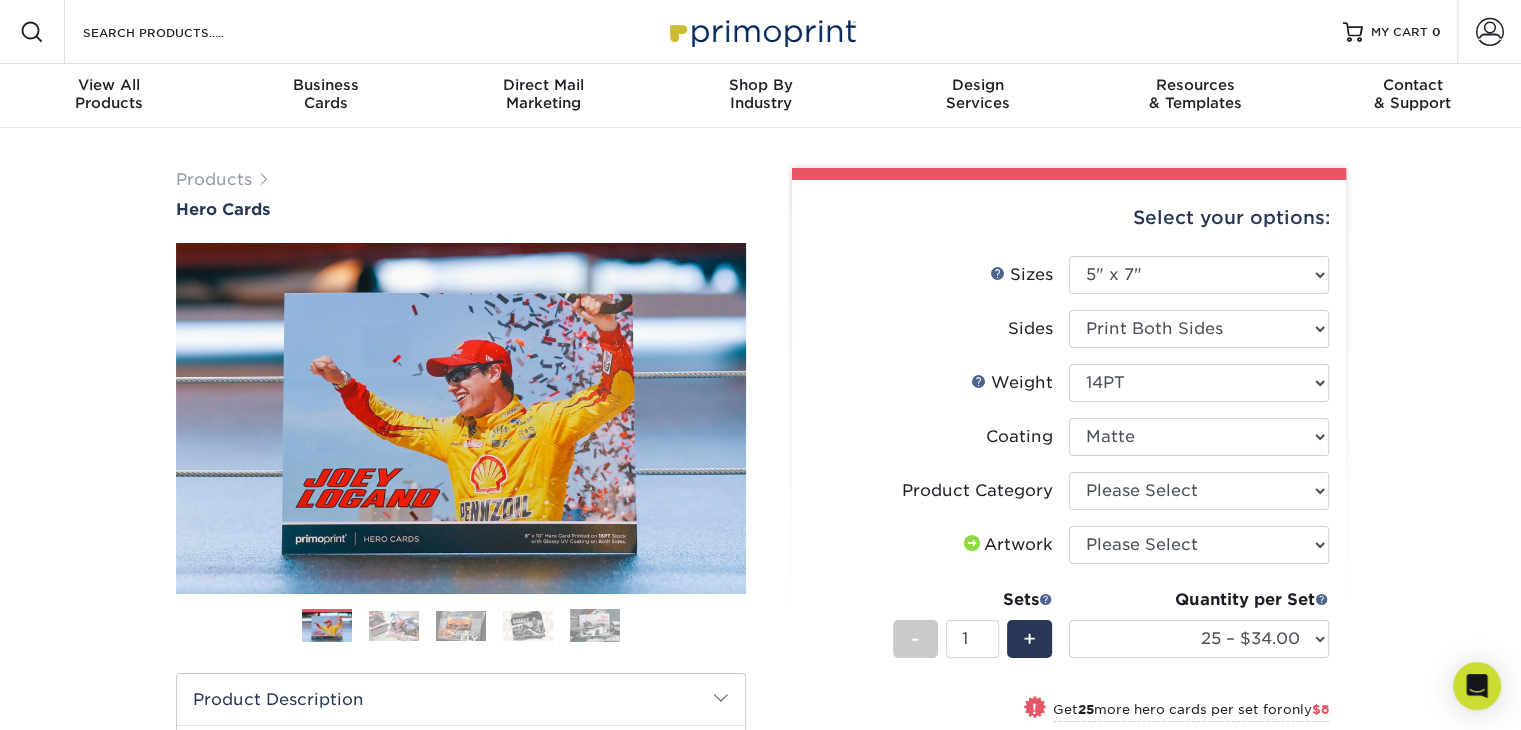 click at bounding box center (1199, 437) 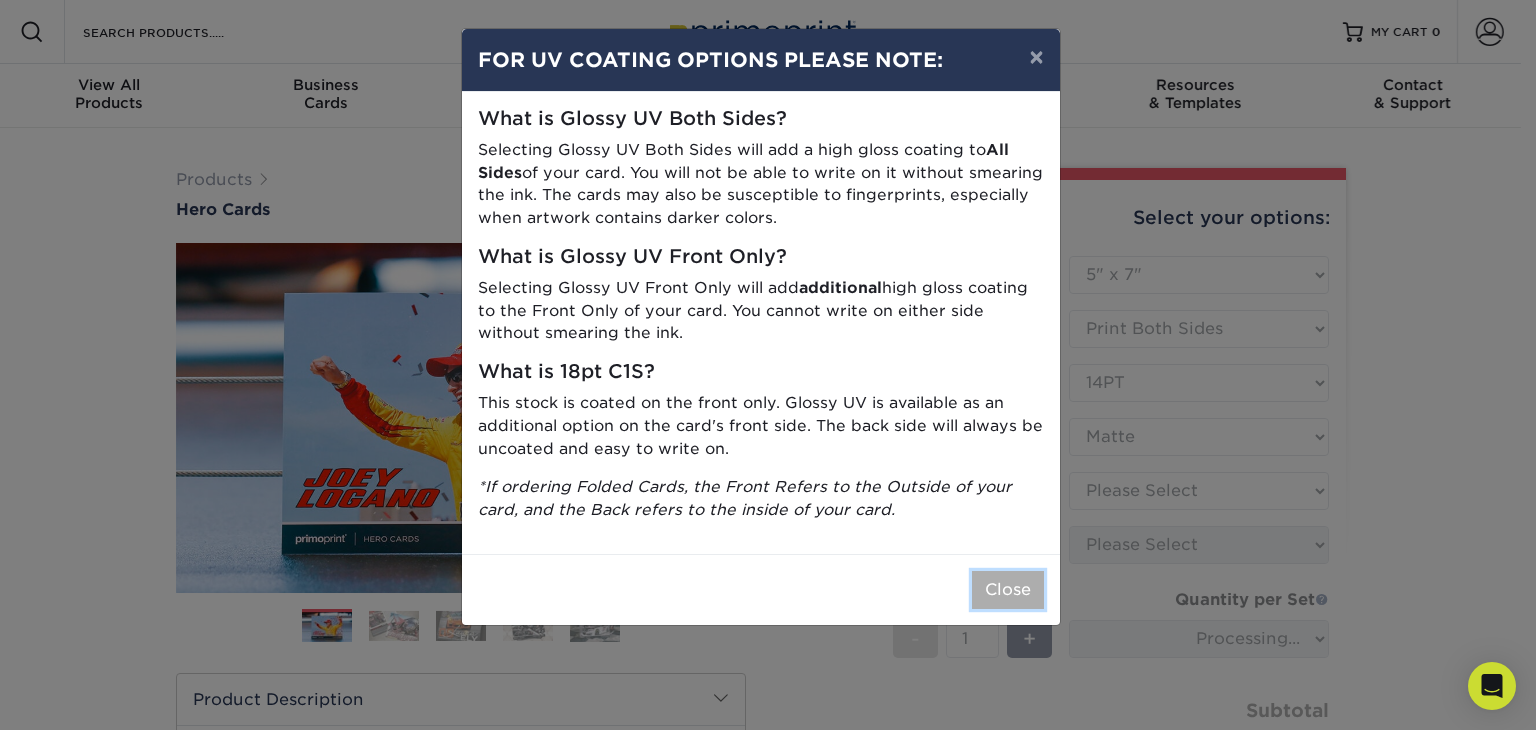 click on "Close" at bounding box center [1008, 590] 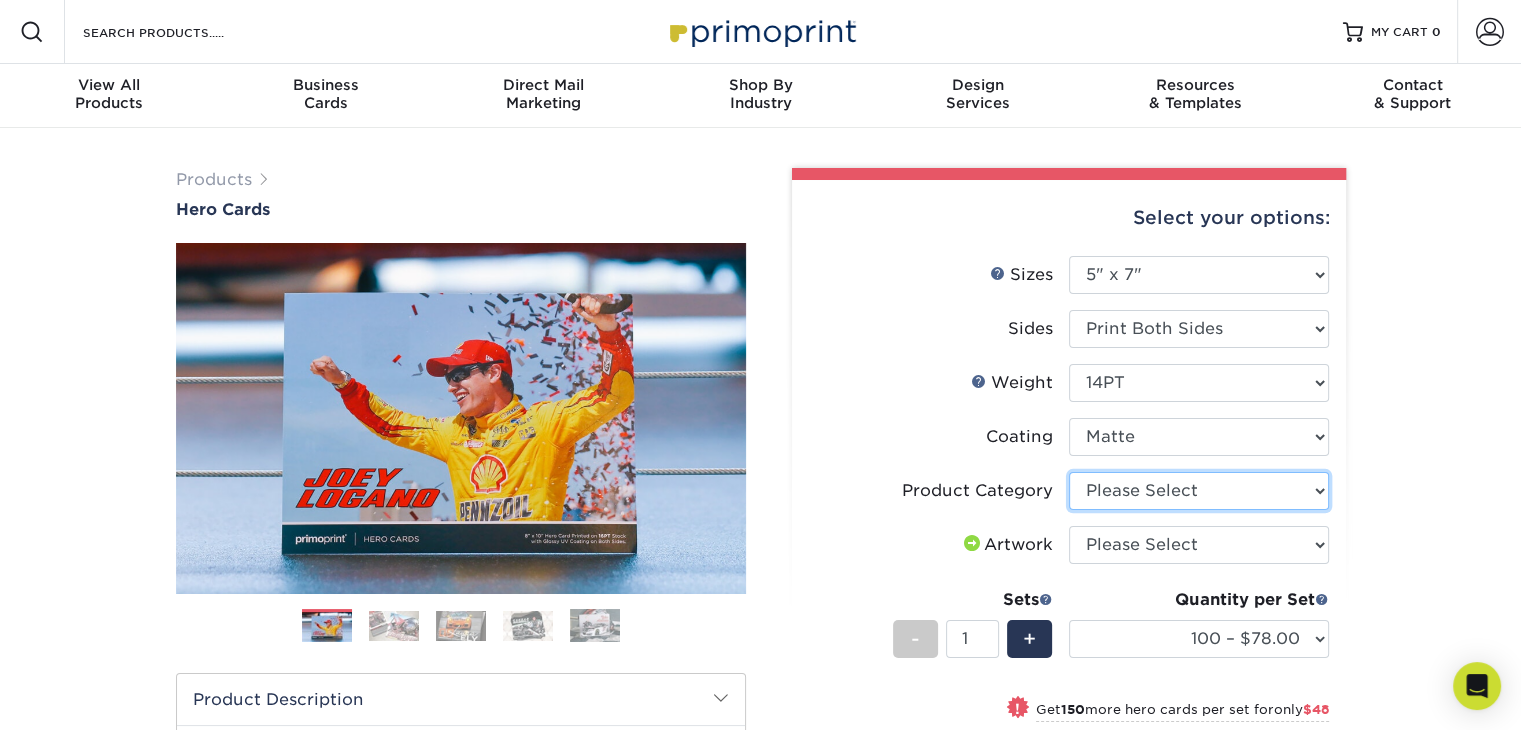 drag, startPoint x: 1280, startPoint y: 482, endPoint x: 1232, endPoint y: 555, distance: 87.36704 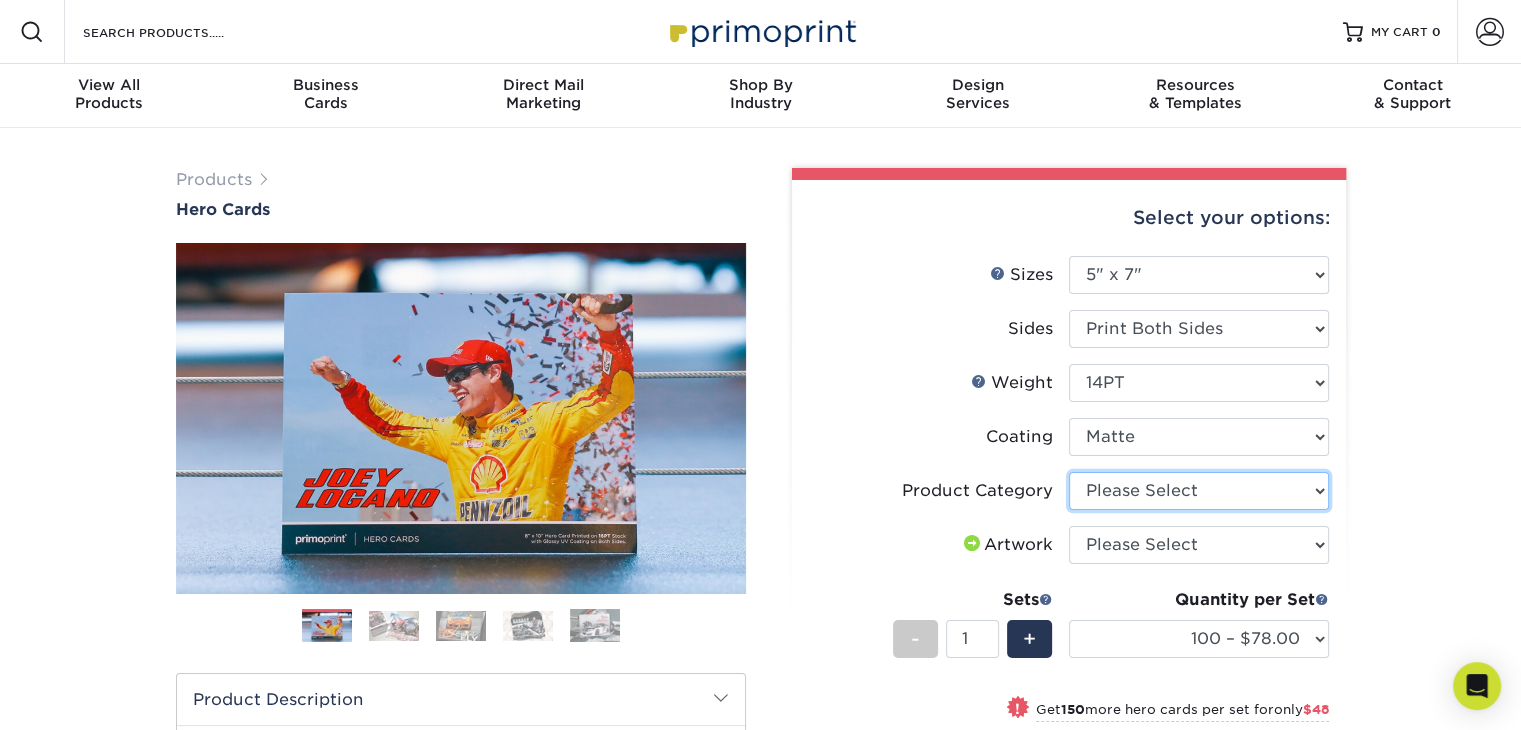 click on "Sizes Help Sizes
Please Select
1.5" x 7"
4" x 6"
5" x 7"
6" x 8" 6" x 8.5" 6" x 9" 7" x 8.5" 7.5" x 8.5" 8" x 10" 8.5" x 11" Sides" at bounding box center (1069, 558) 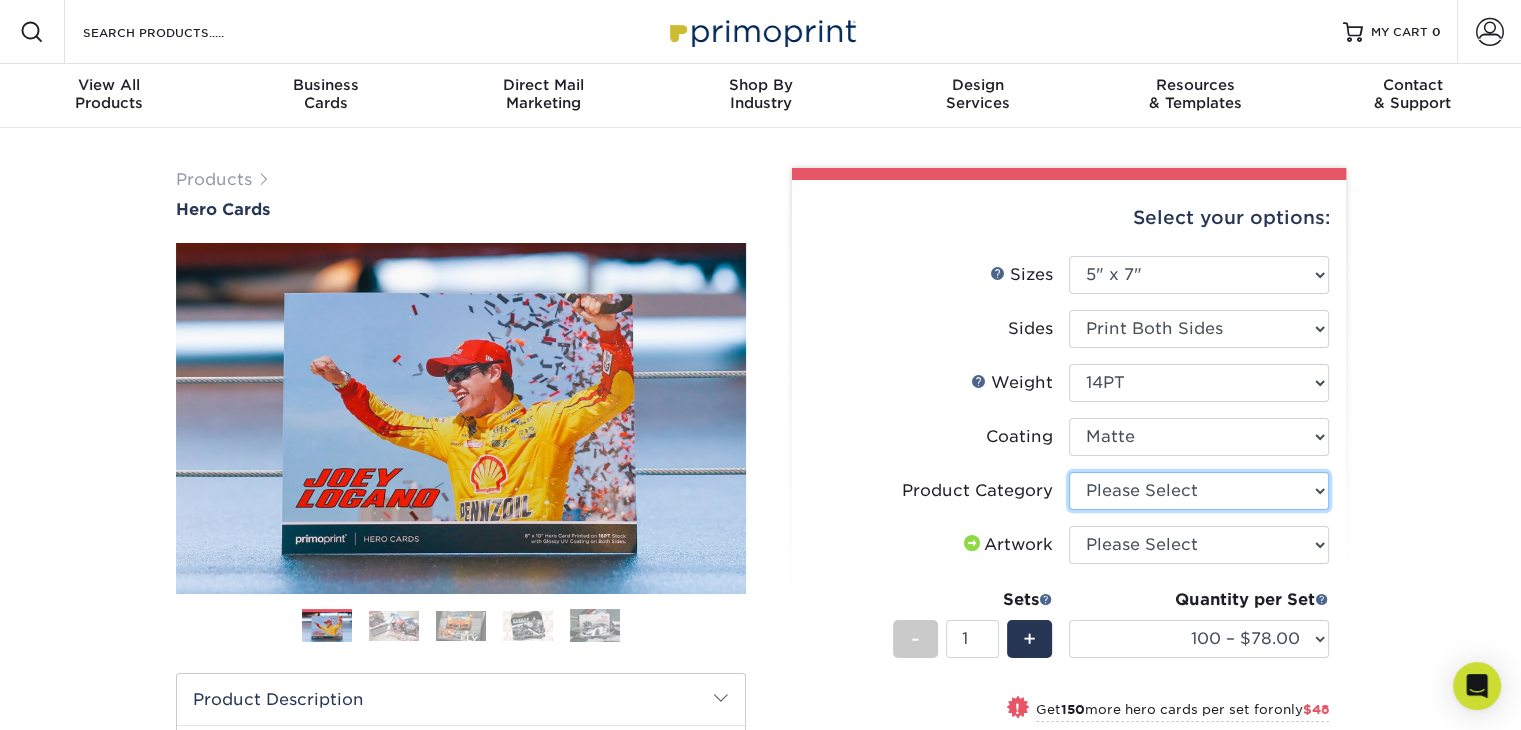 select on "9b7272e0-d6c8-4c3c-8e97-d3a1bcdab858" 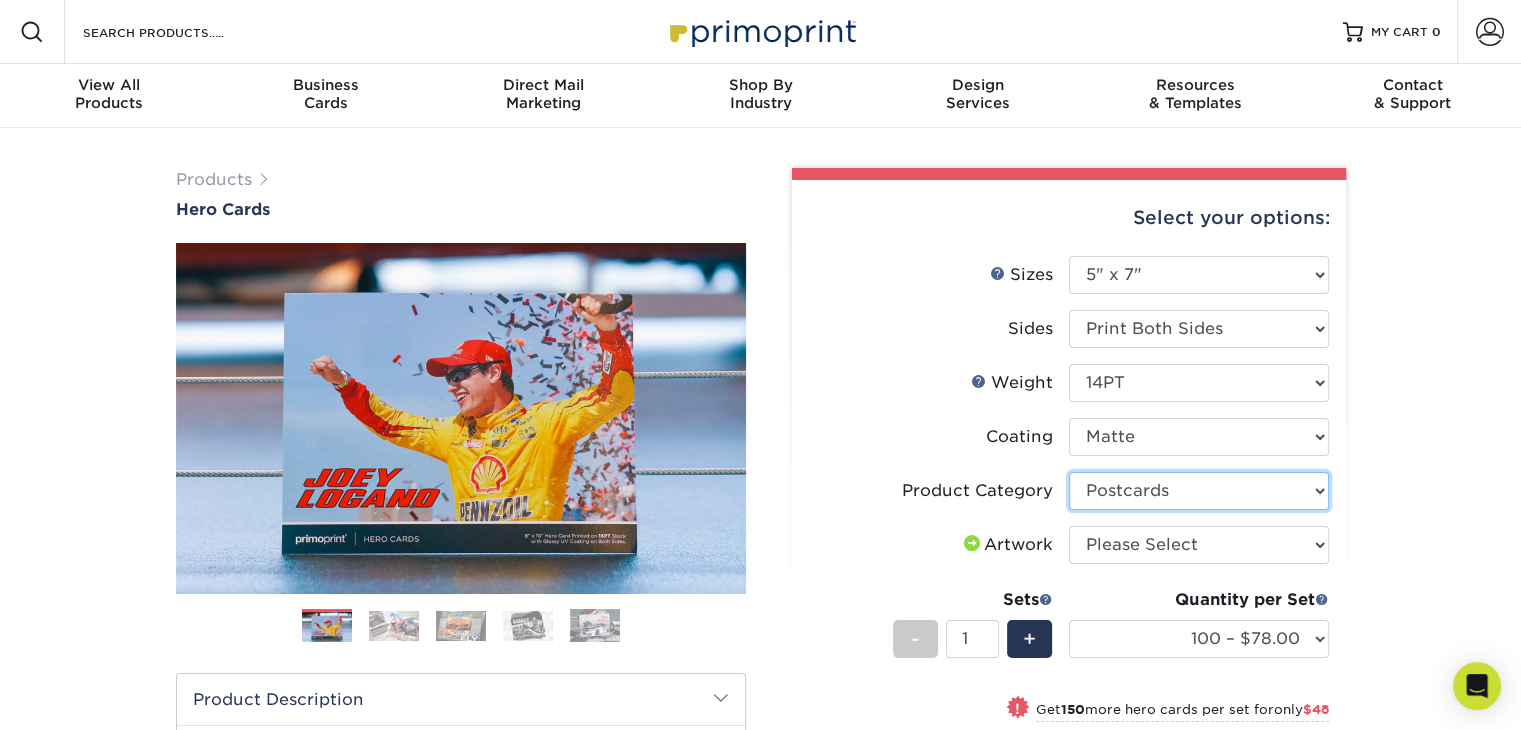 click on "Please Select Postcards" at bounding box center [1199, 491] 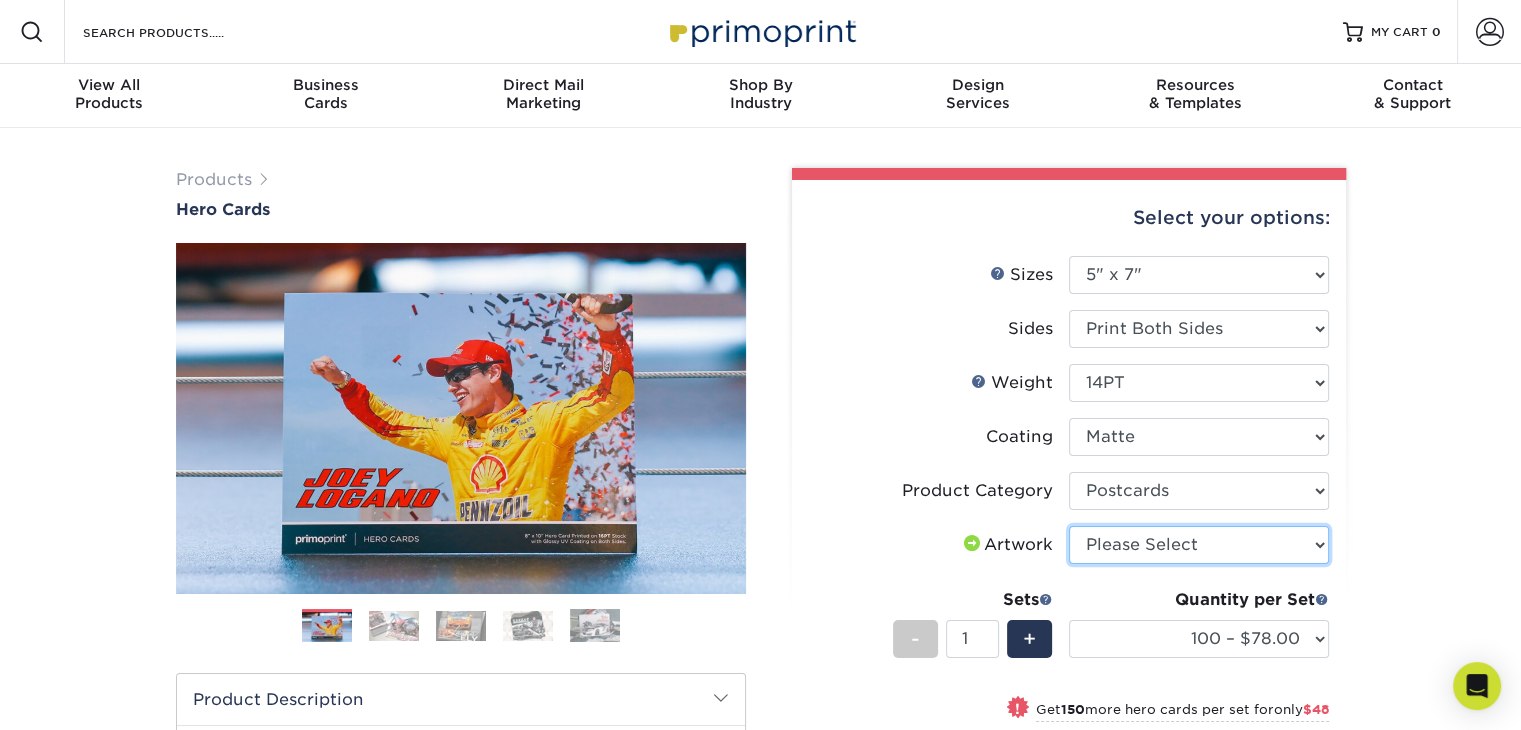 click on "Please Select I will upload files I need a design - $150" at bounding box center (1199, 545) 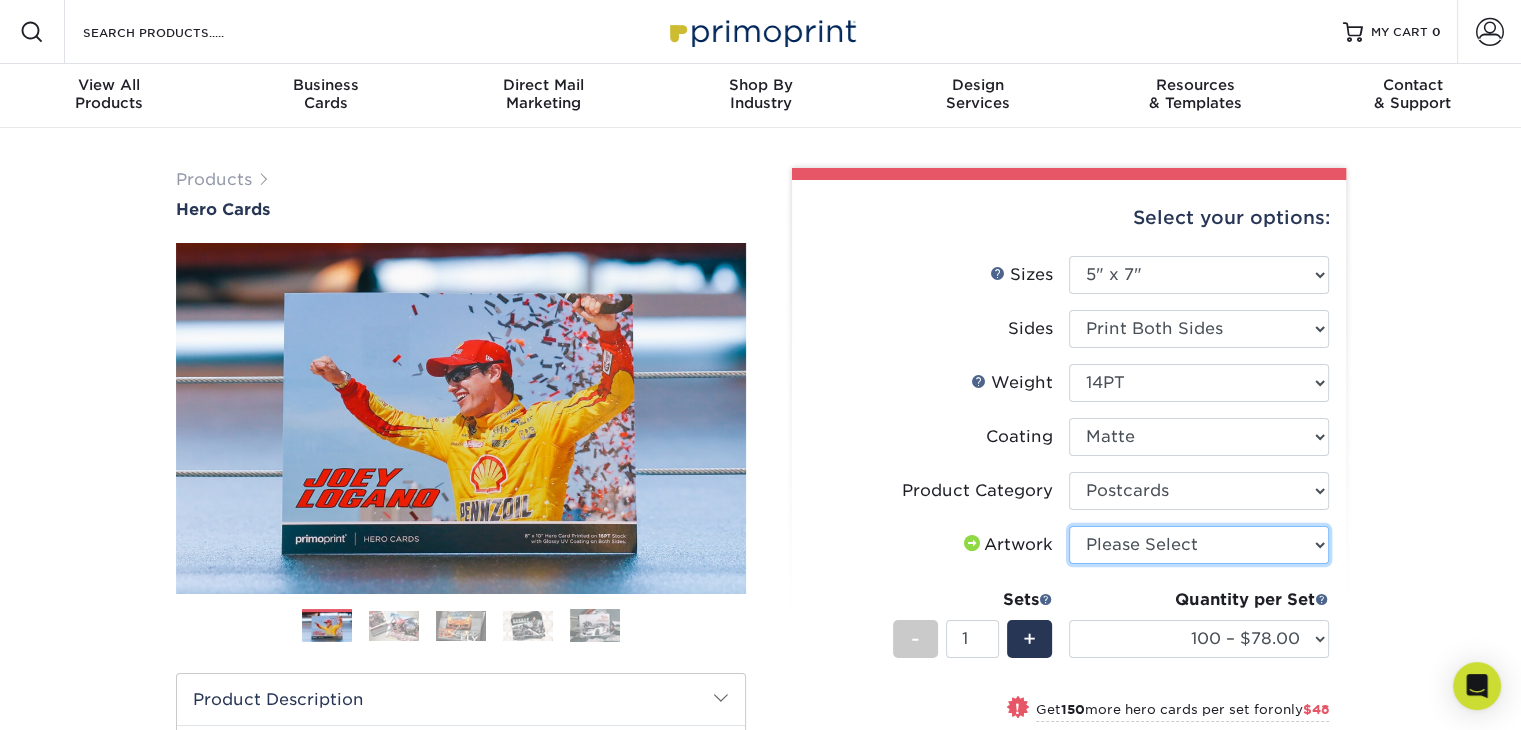 select on "upload" 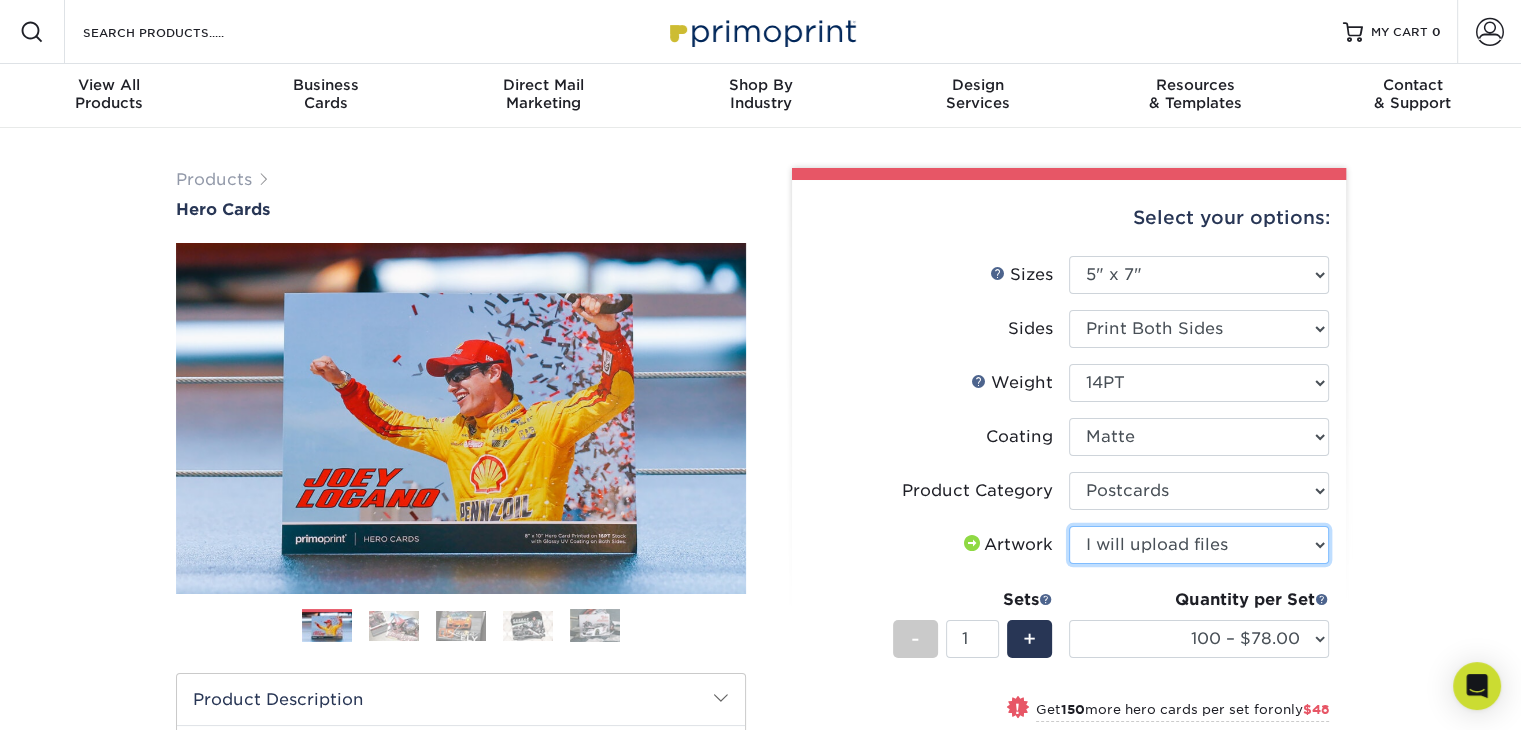 click on "Please Select I will upload files I need a design - $150" at bounding box center (1199, 545) 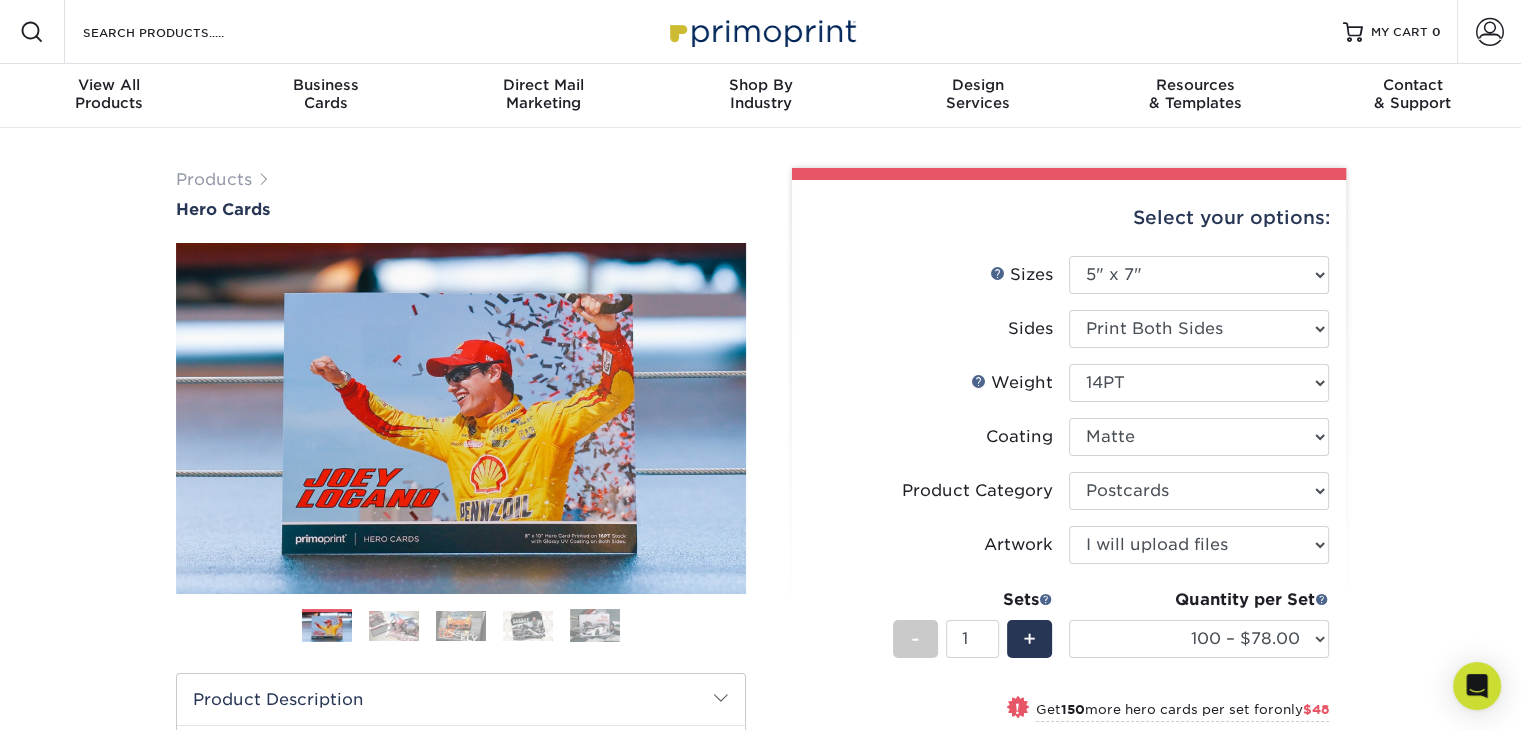 click at bounding box center [394, 626] 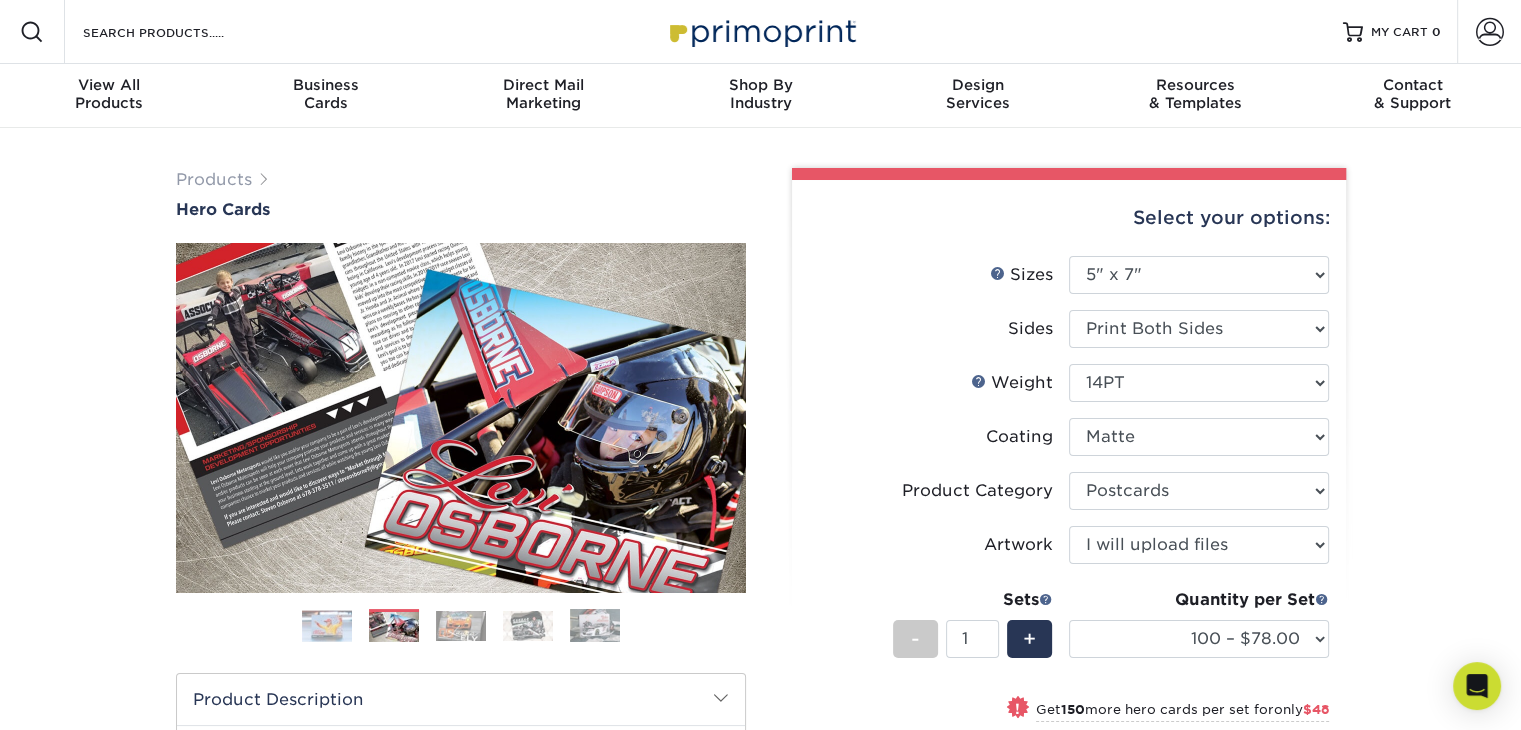 click at bounding box center (461, 626) 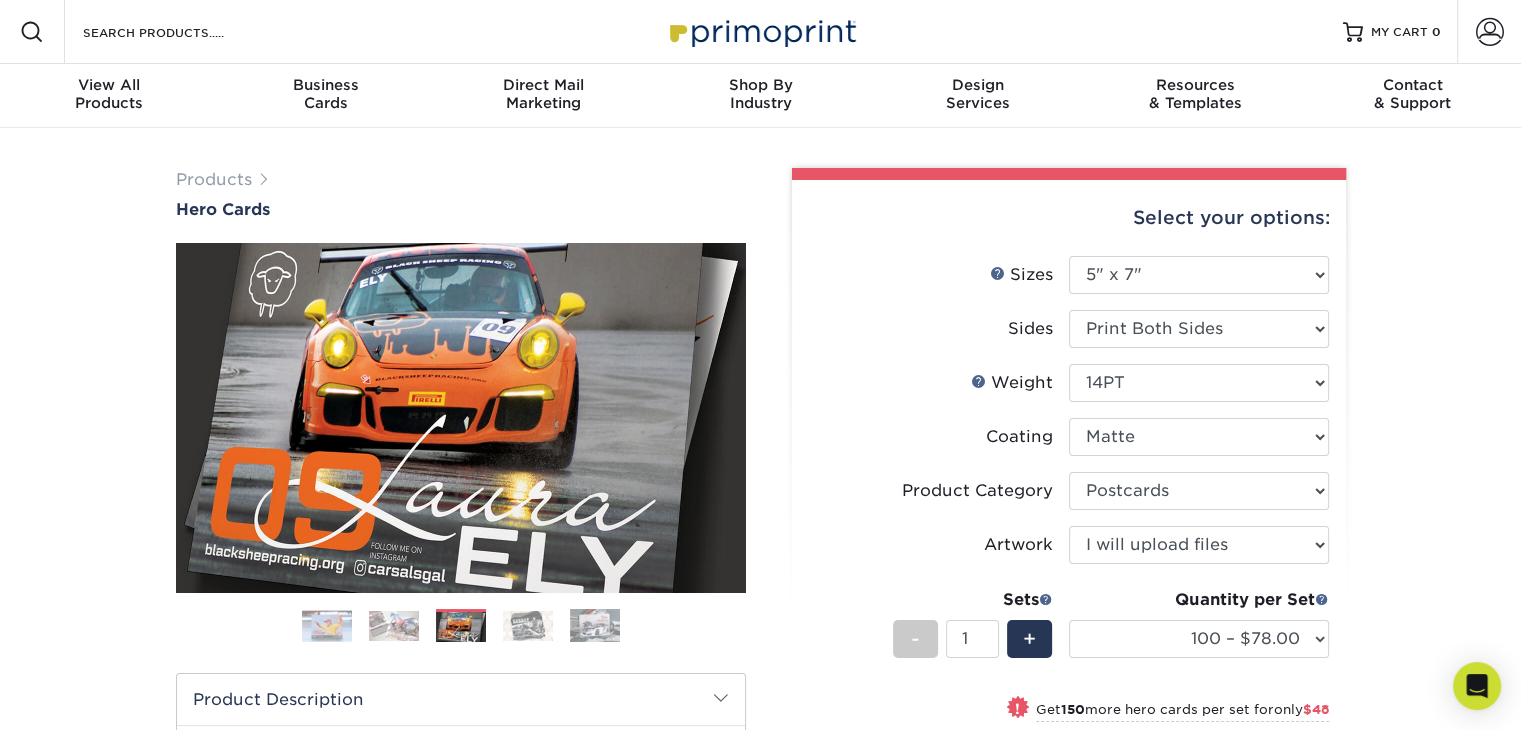 click at bounding box center [528, 626] 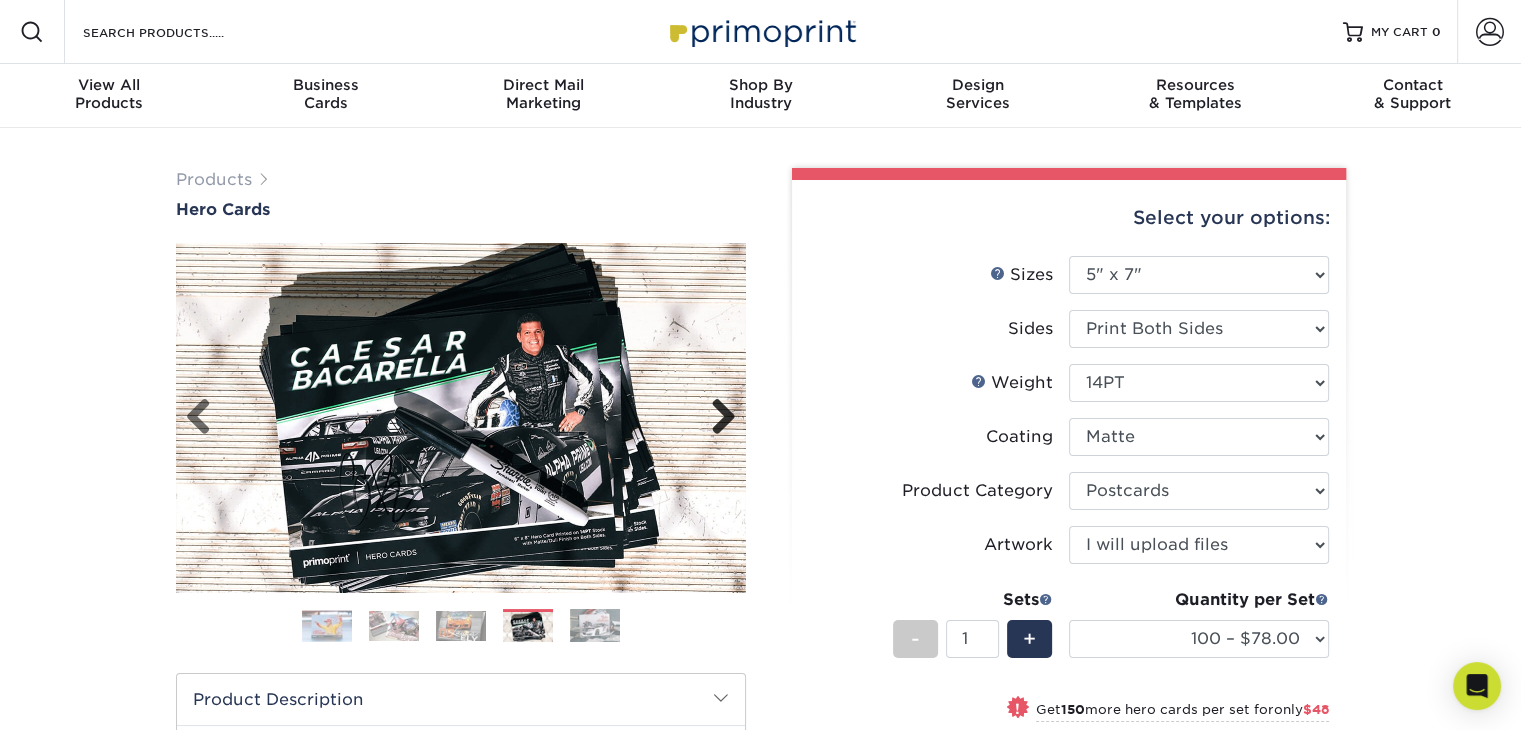 click on "Next" at bounding box center (716, 418) 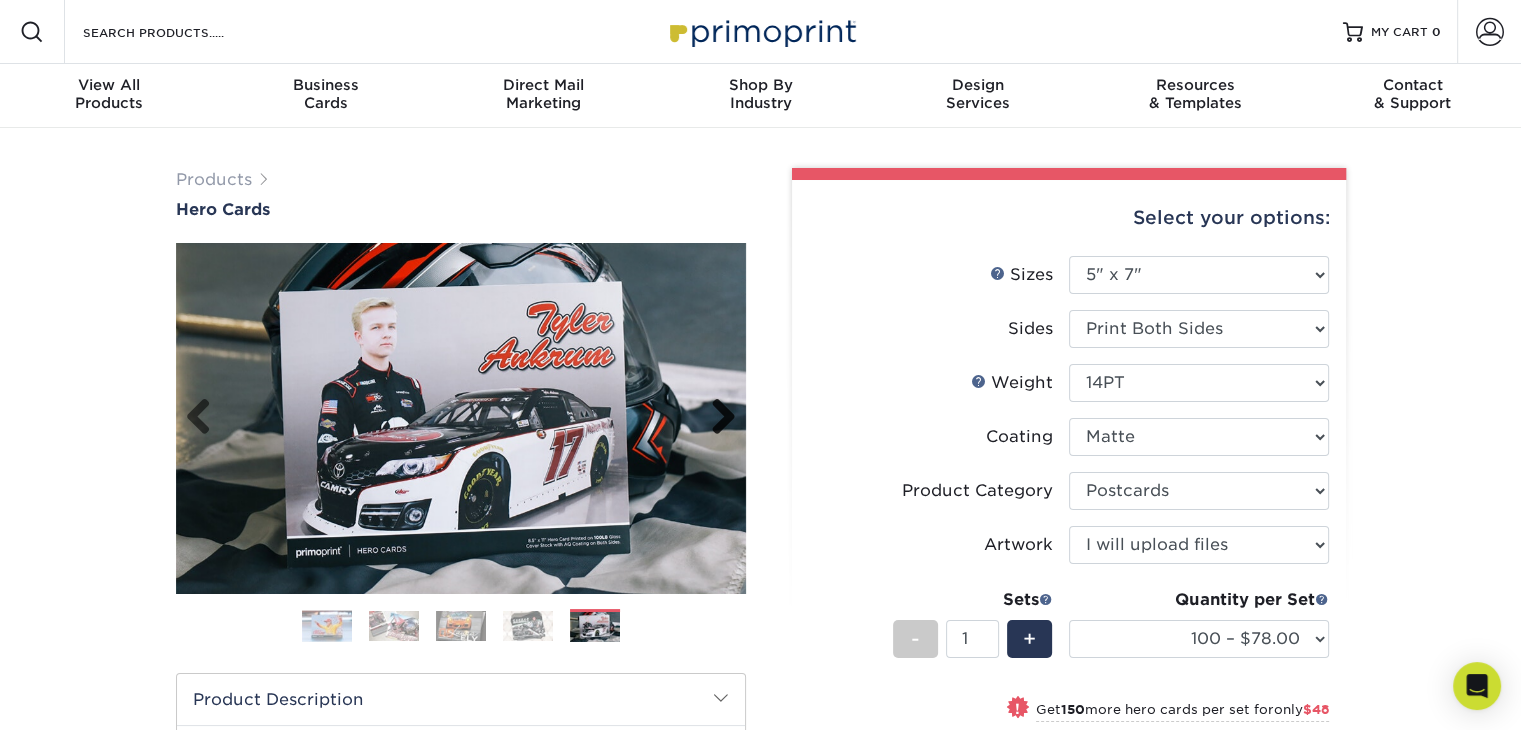 click on "Next" at bounding box center (716, 418) 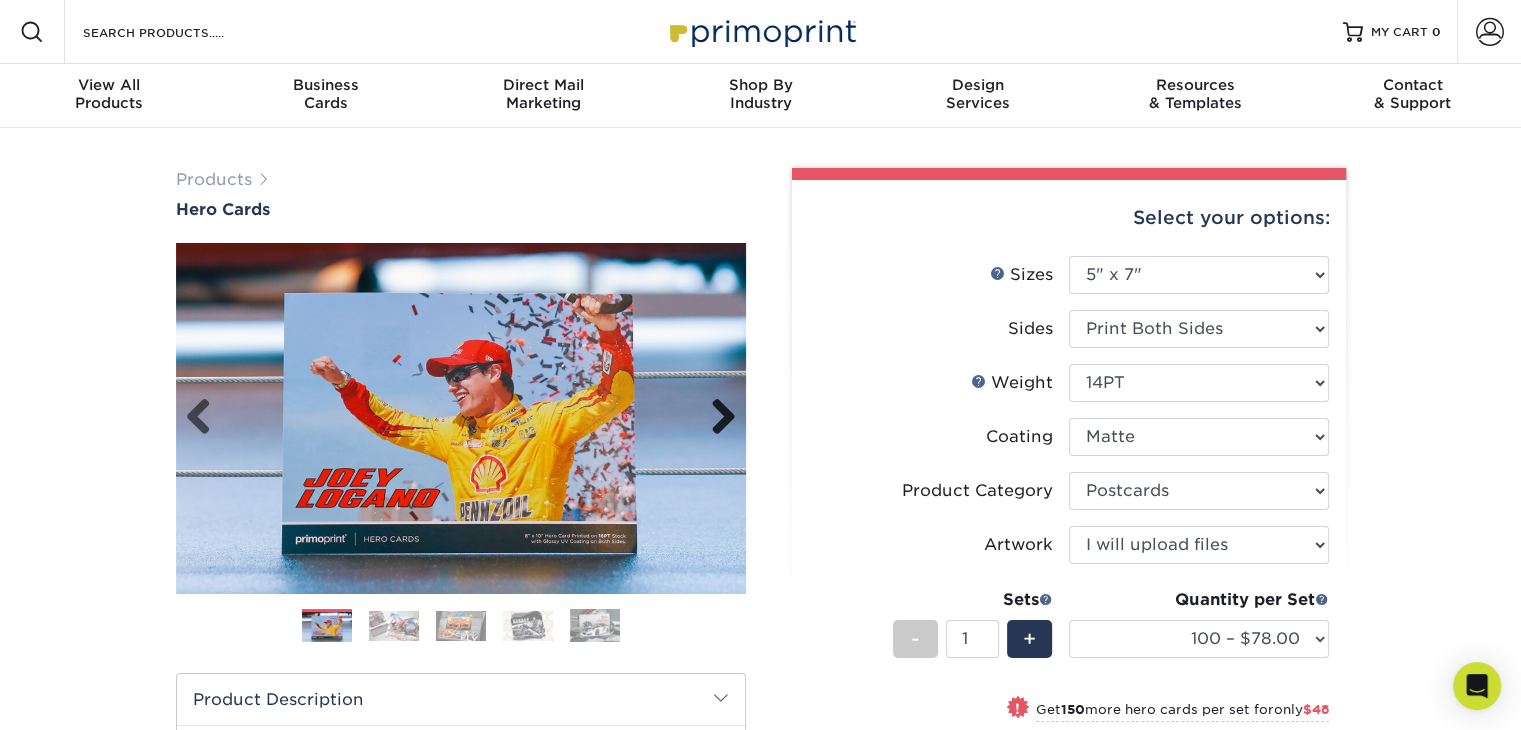click on "Next" at bounding box center (716, 418) 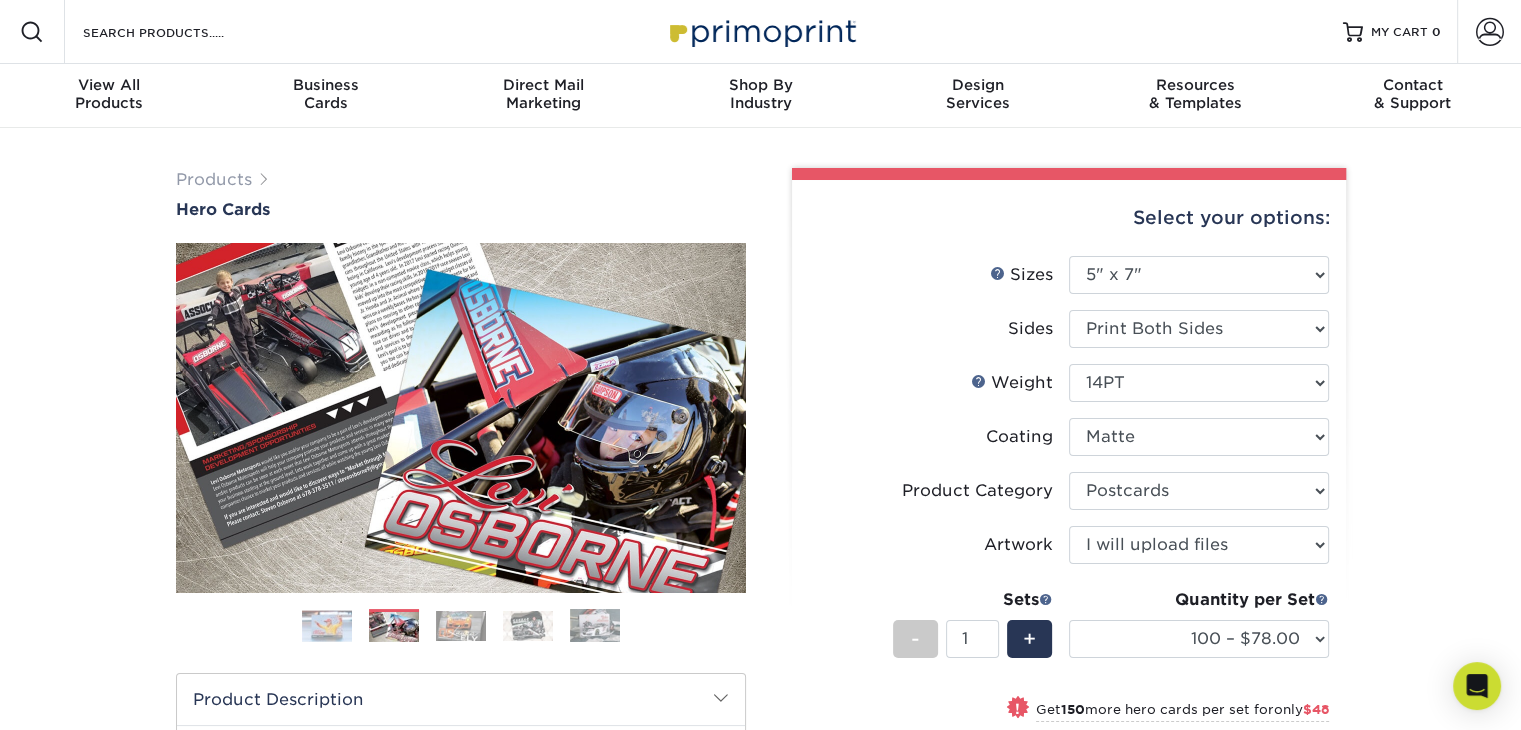 click on "Next" at bounding box center (716, 418) 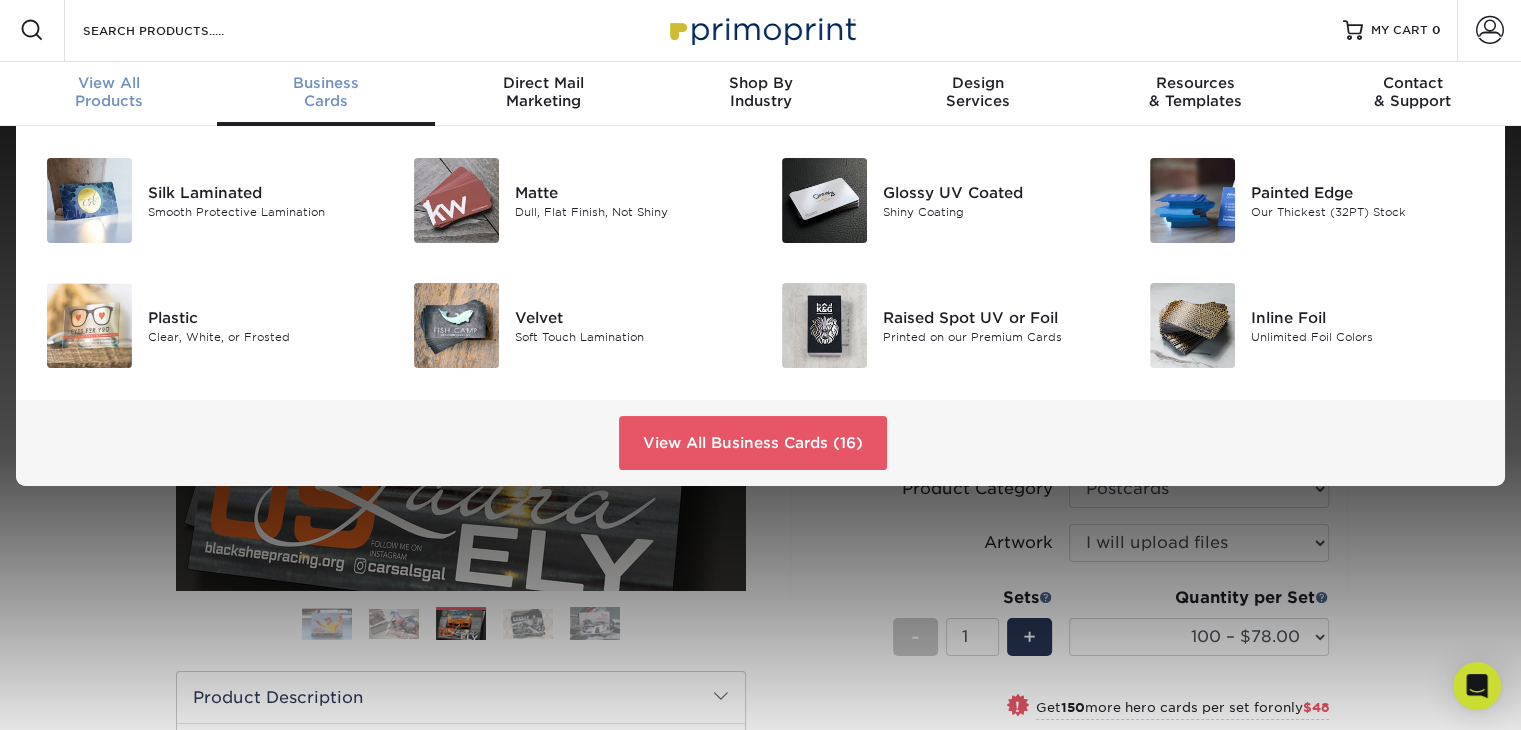 scroll, scrollTop: 3, scrollLeft: 0, axis: vertical 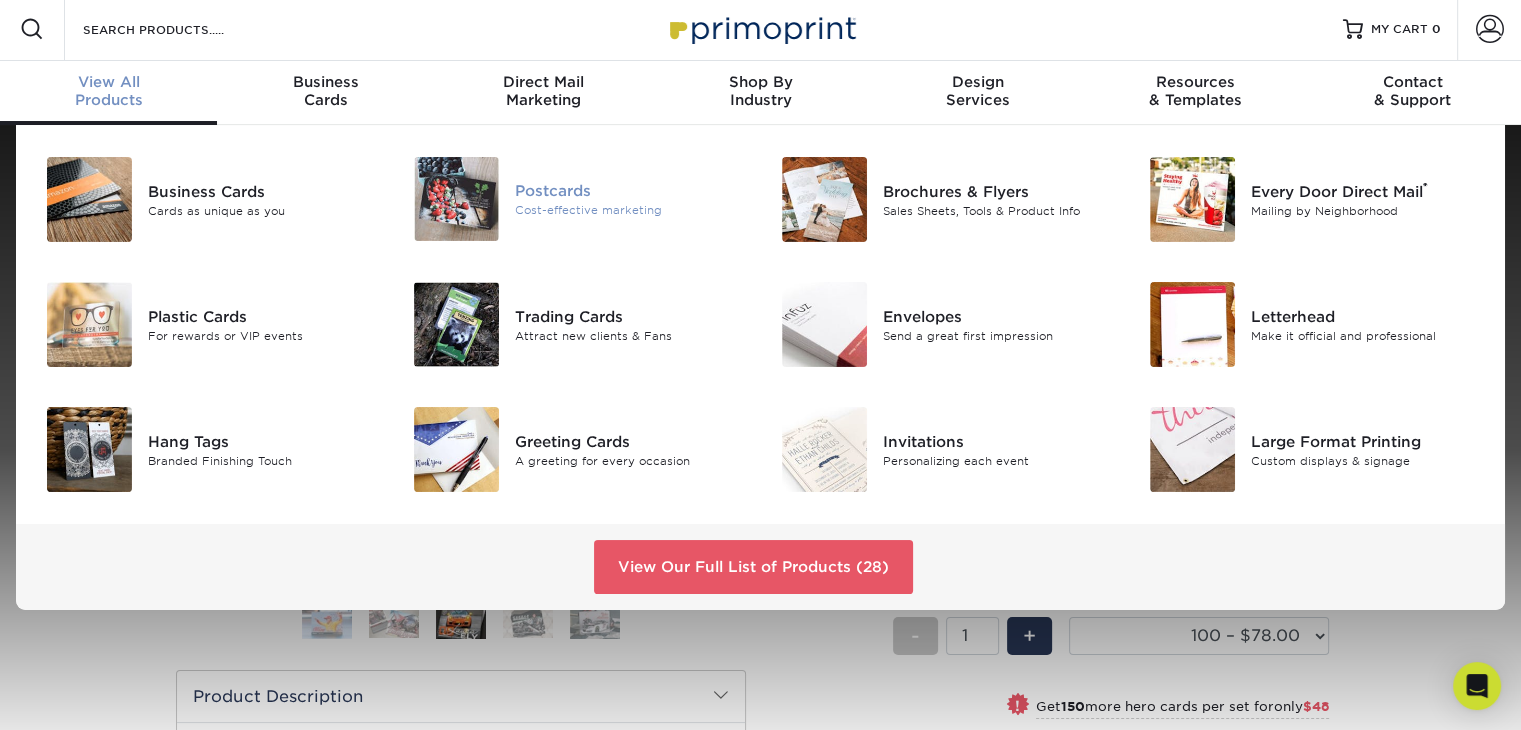 click on "Postcards" at bounding box center [630, 191] 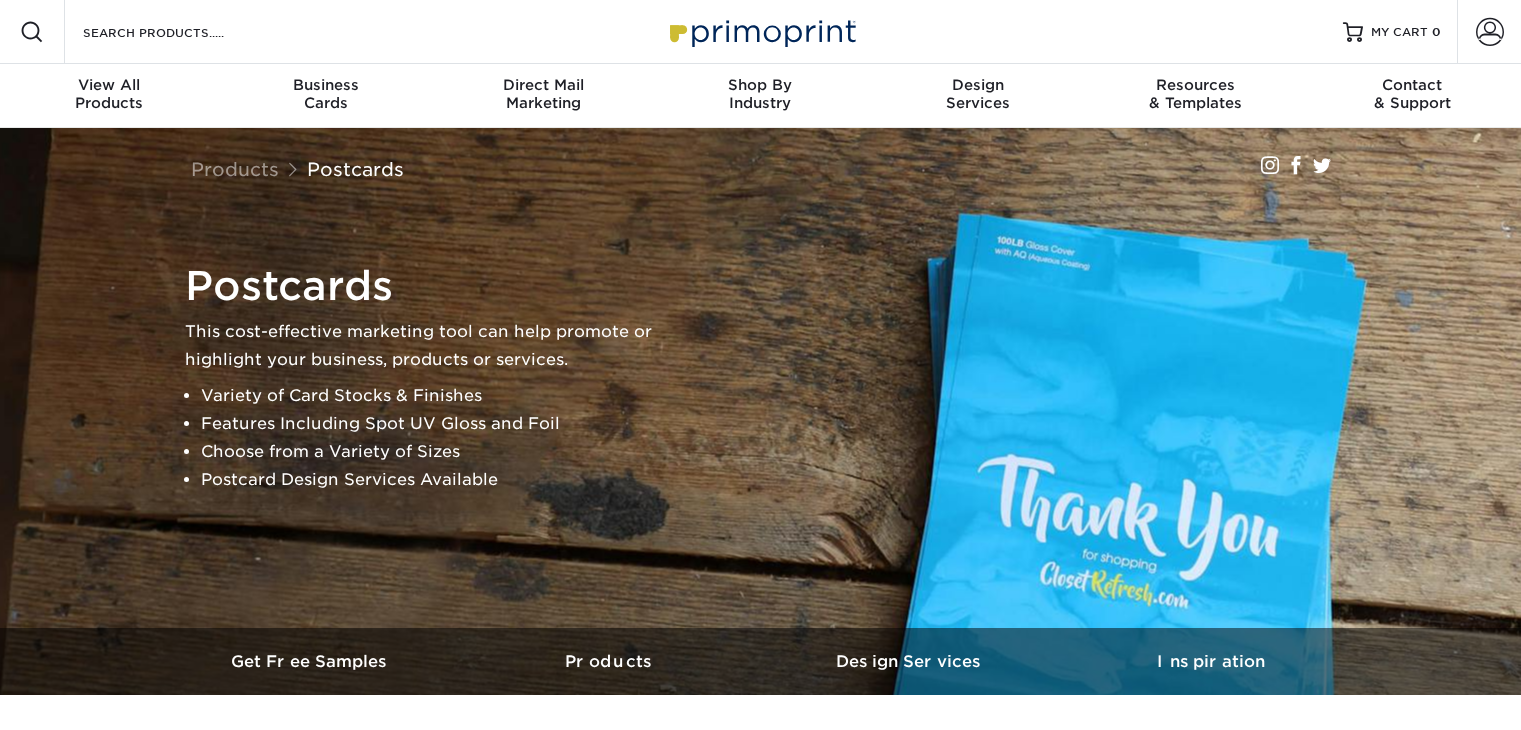 scroll, scrollTop: 0, scrollLeft: 0, axis: both 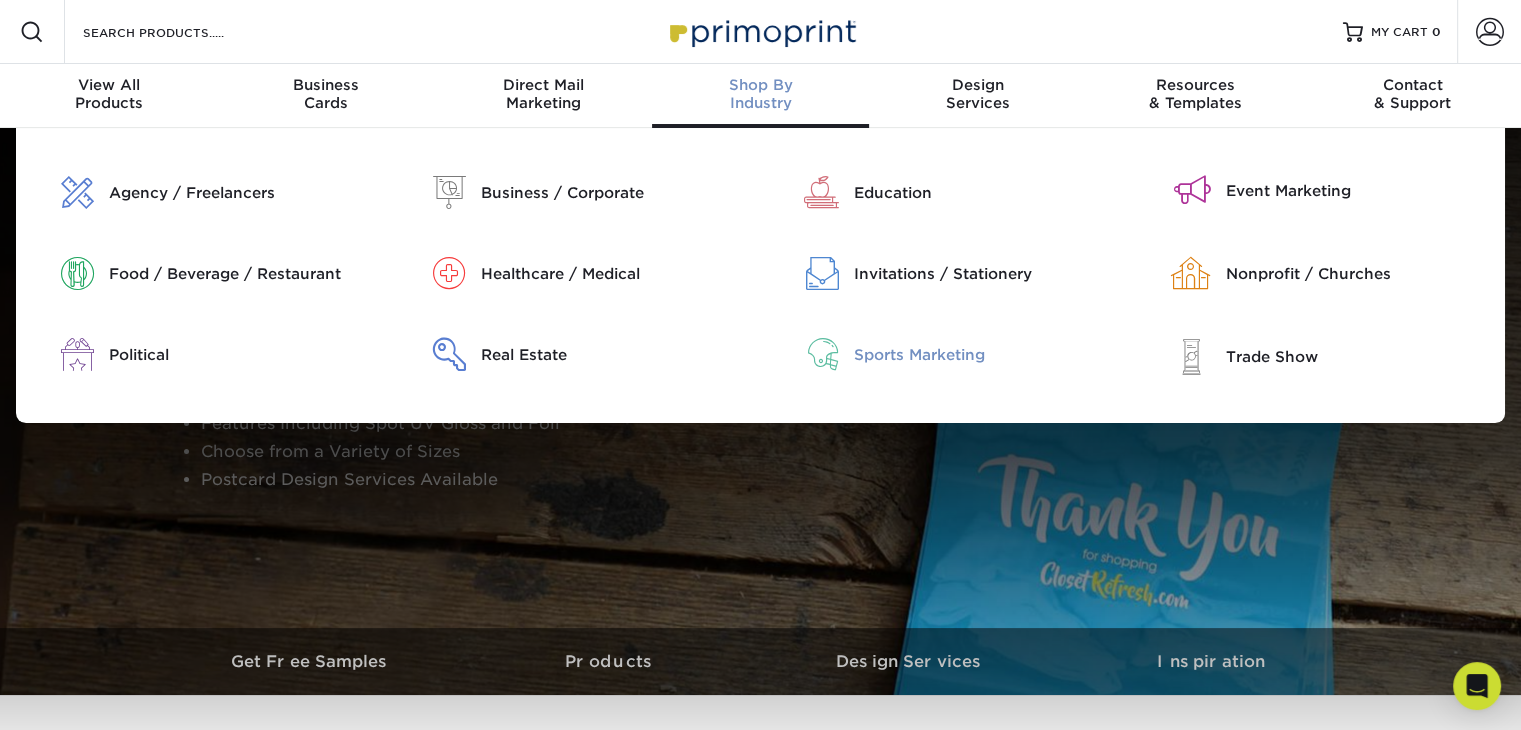click on "Sports Marketing" at bounding box center [986, 355] 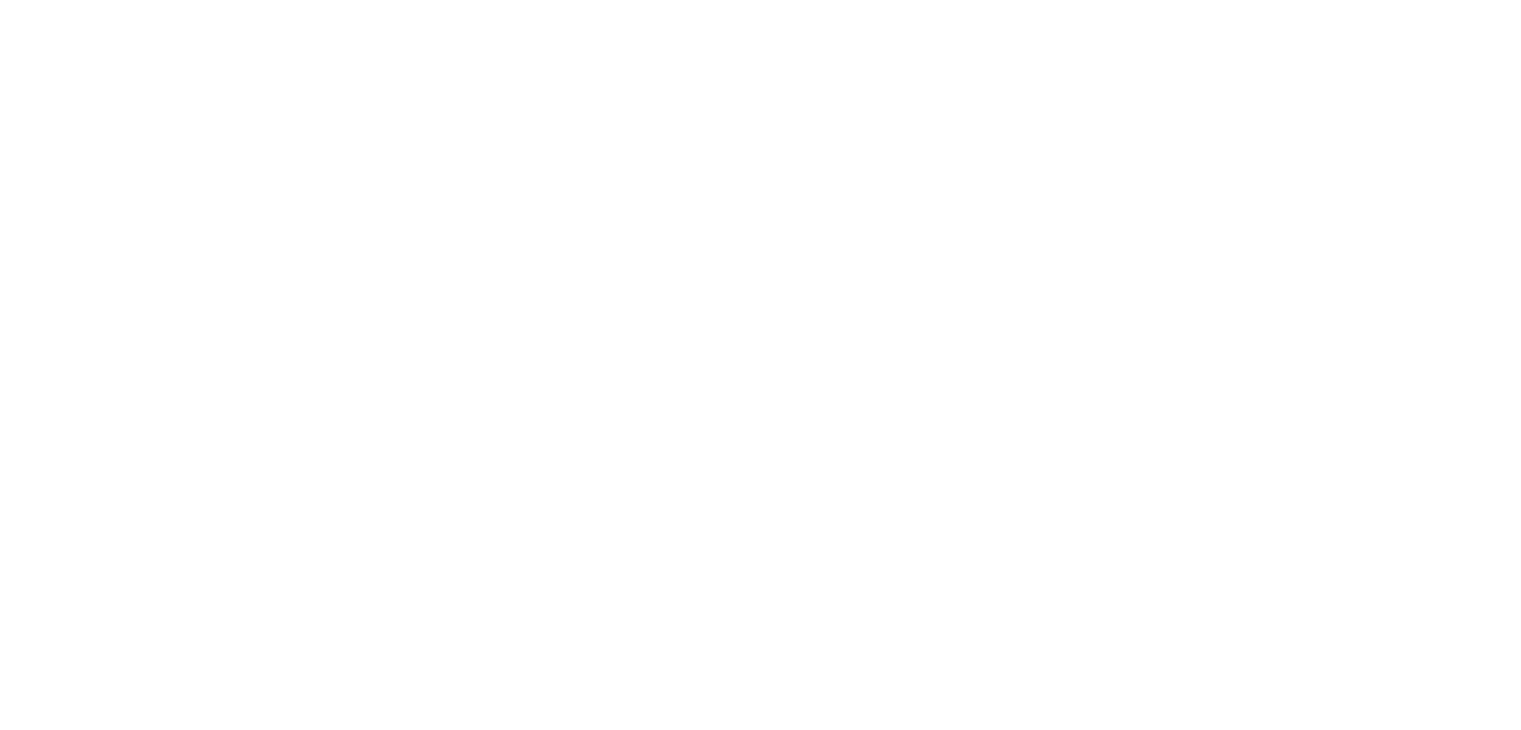 scroll, scrollTop: 0, scrollLeft: 0, axis: both 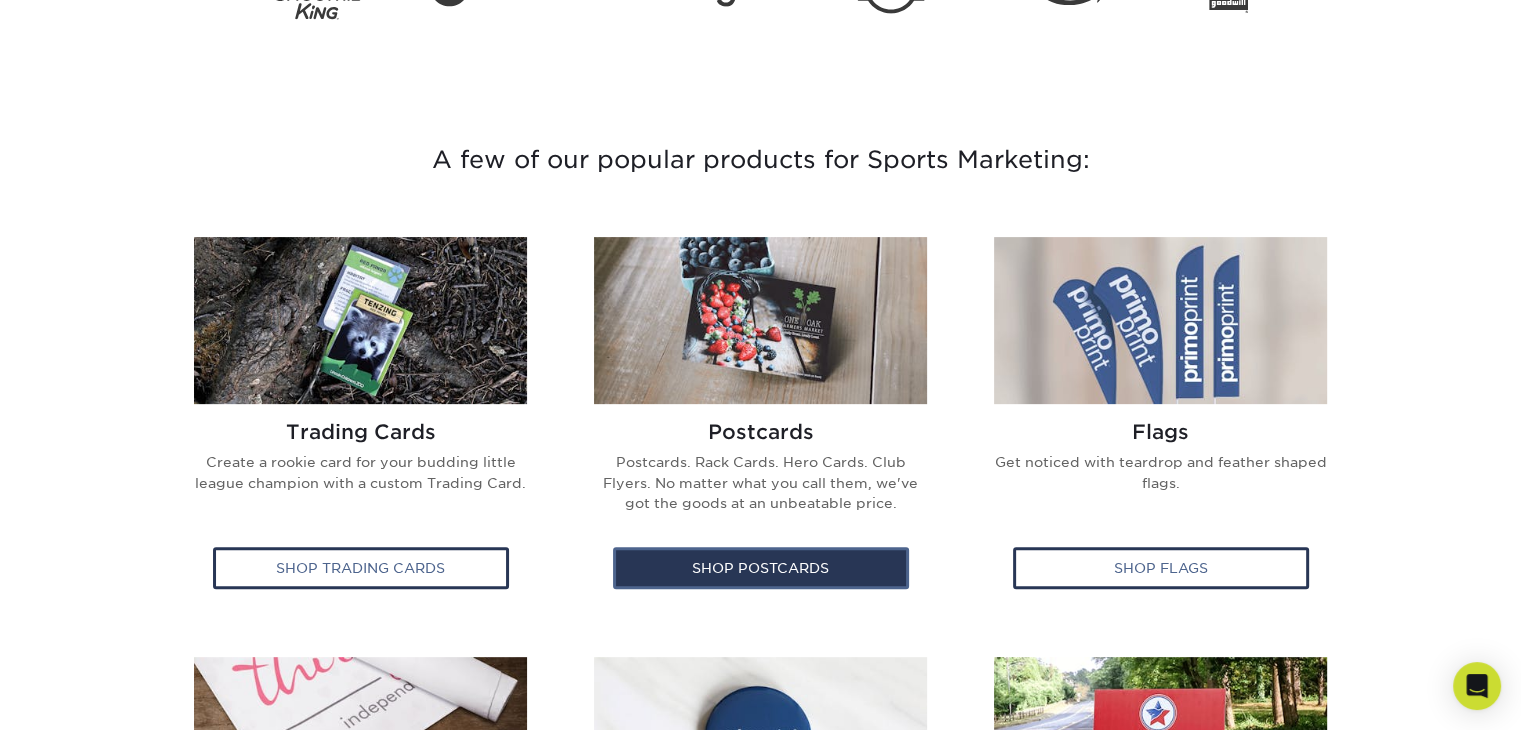 click on "Shop Postcards" at bounding box center (761, 568) 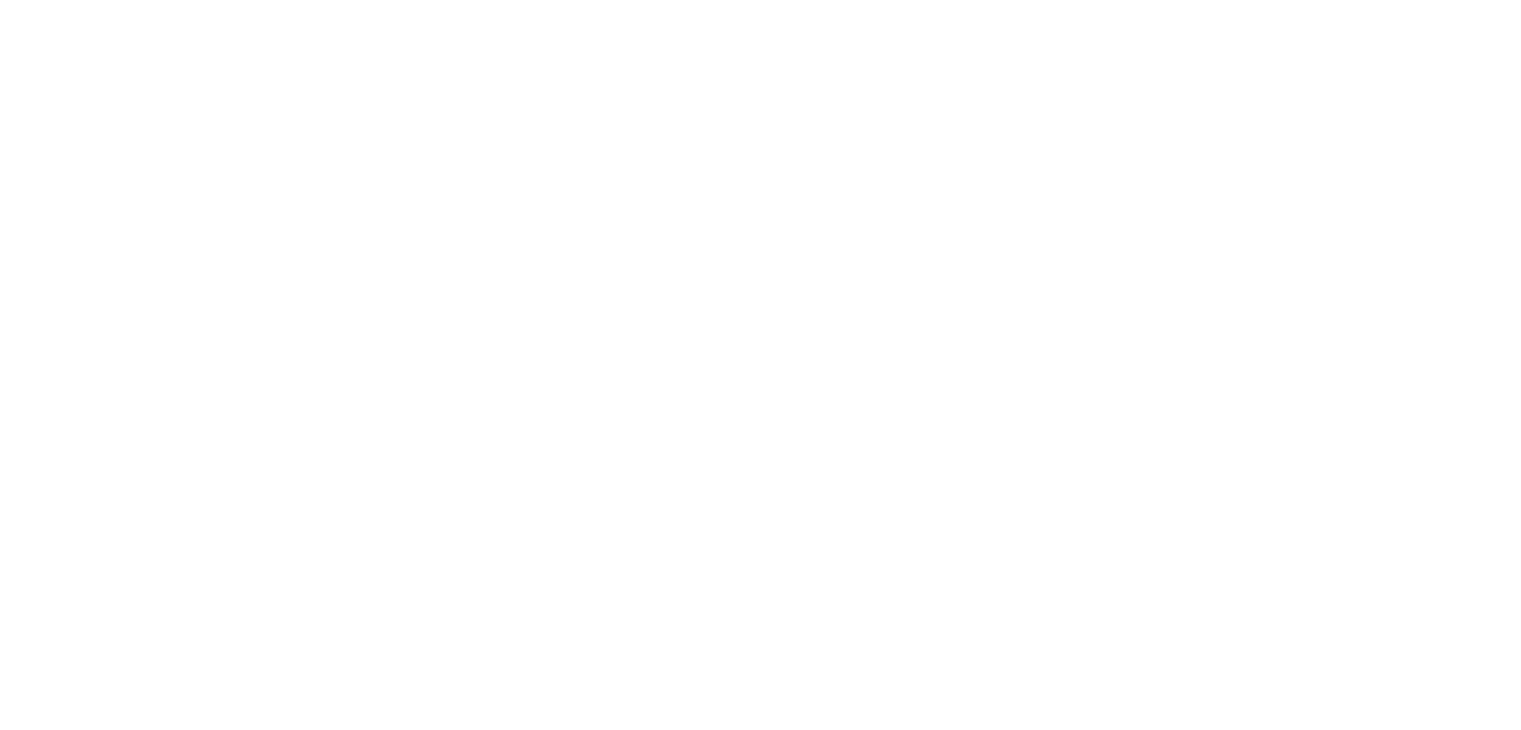 scroll, scrollTop: 0, scrollLeft: 0, axis: both 